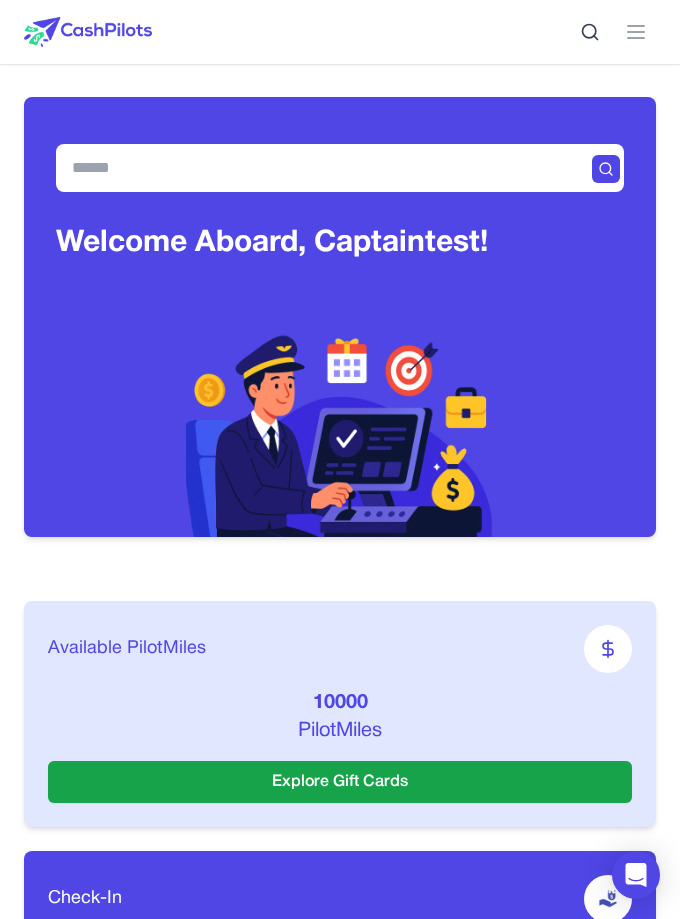 scroll, scrollTop: 6340, scrollLeft: 0, axis: vertical 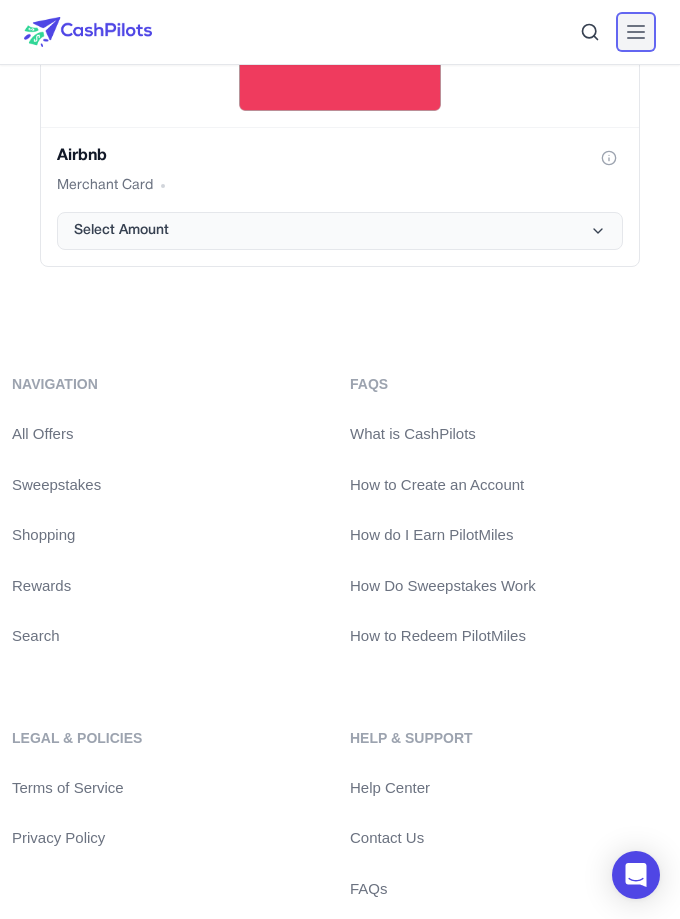 click 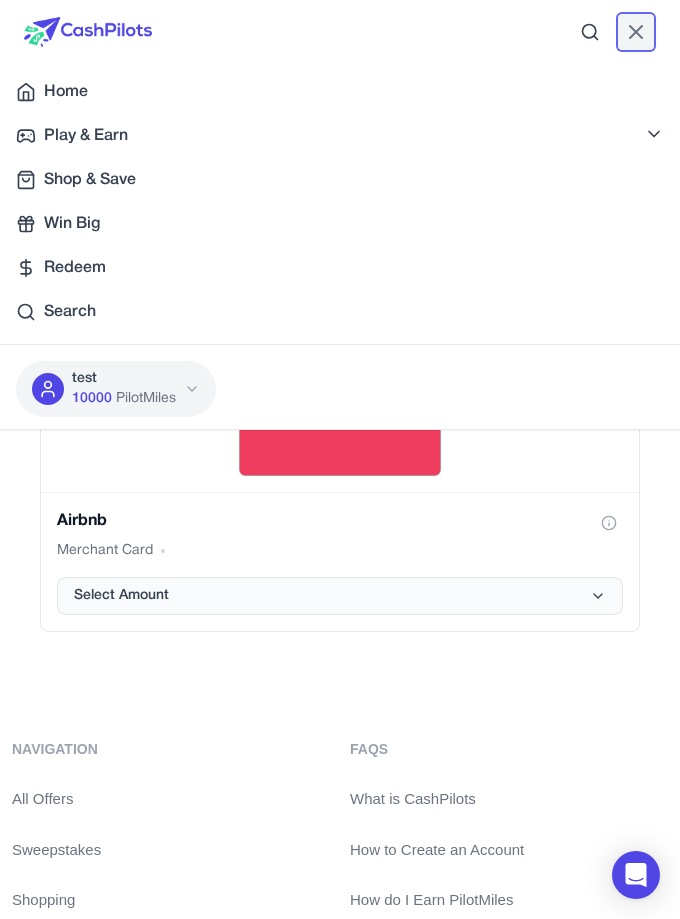 scroll, scrollTop: 6511, scrollLeft: 0, axis: vertical 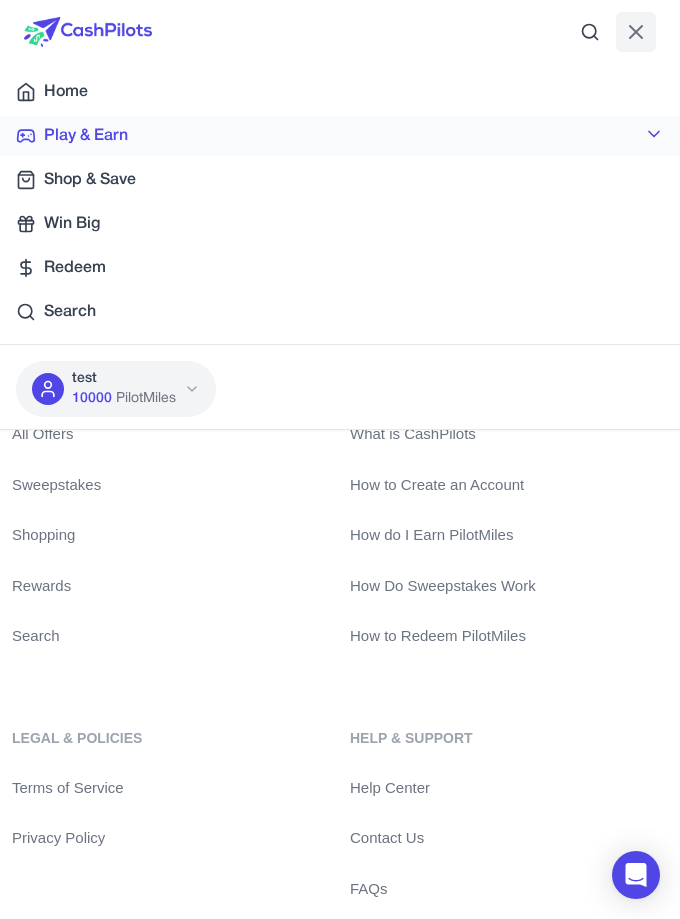 click on "Play & Earn" at bounding box center (86, 136) 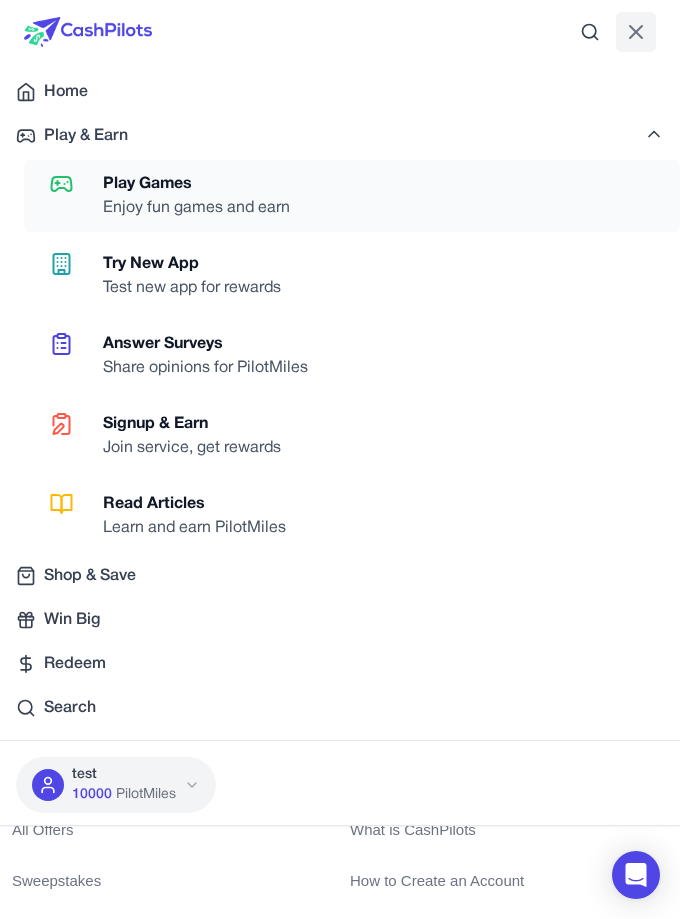 scroll, scrollTop: 0, scrollLeft: 0, axis: both 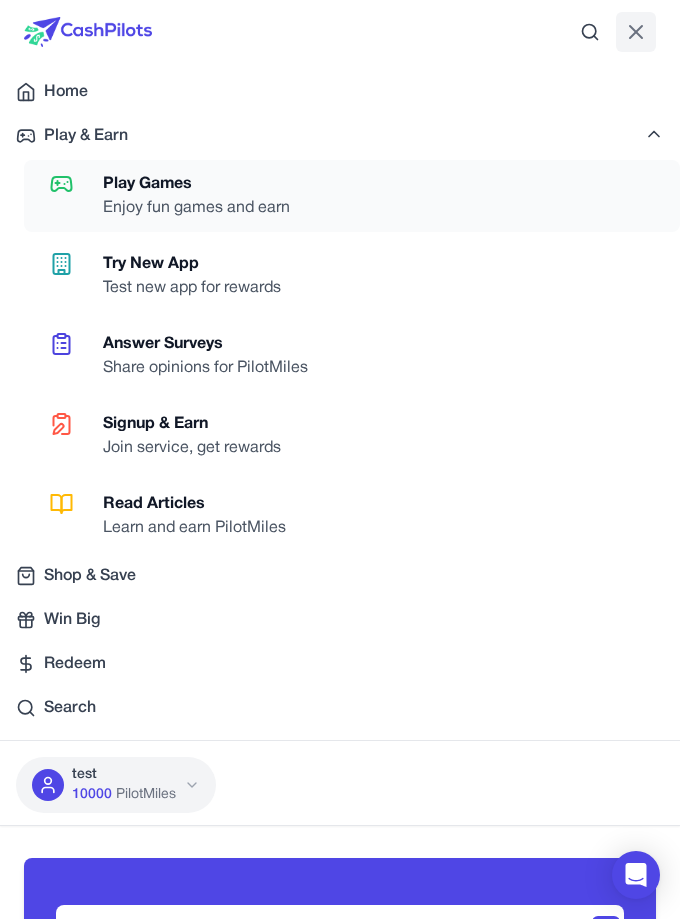 click on "Enjoy fun games and earn" at bounding box center [196, 208] 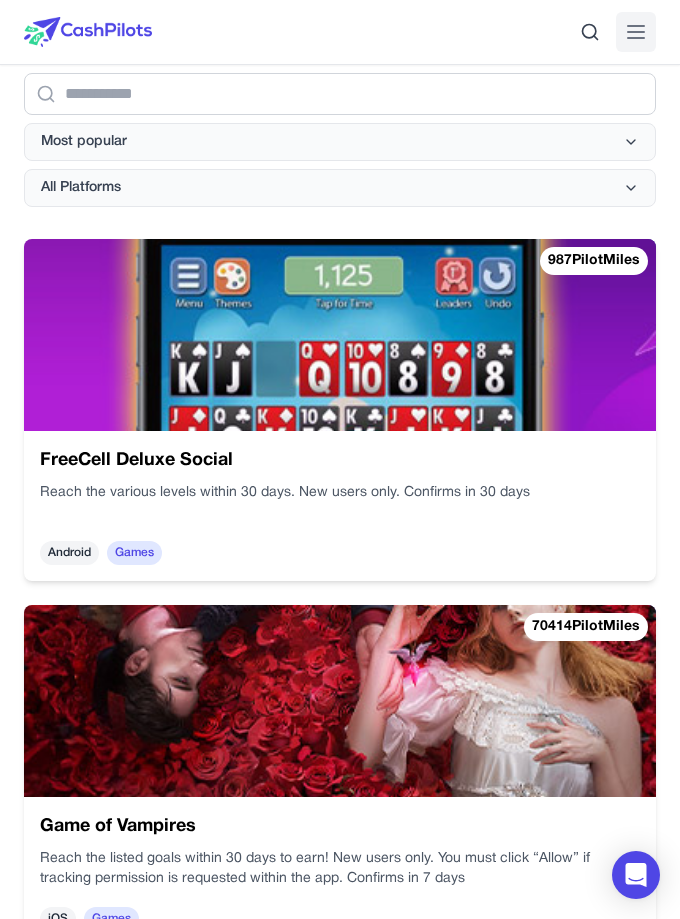 scroll, scrollTop: 500, scrollLeft: 0, axis: vertical 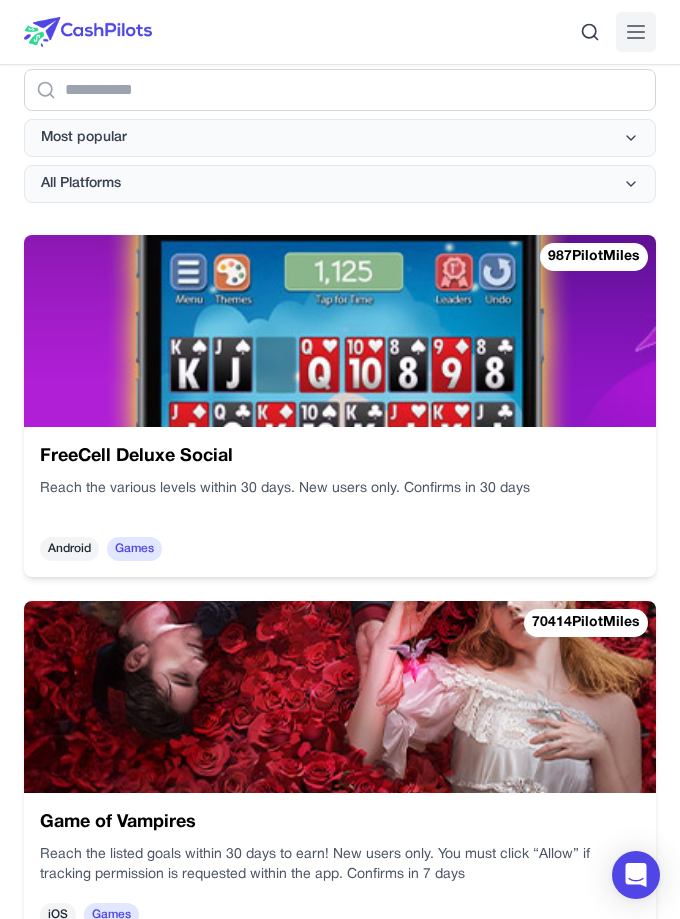 click at bounding box center [340, 331] 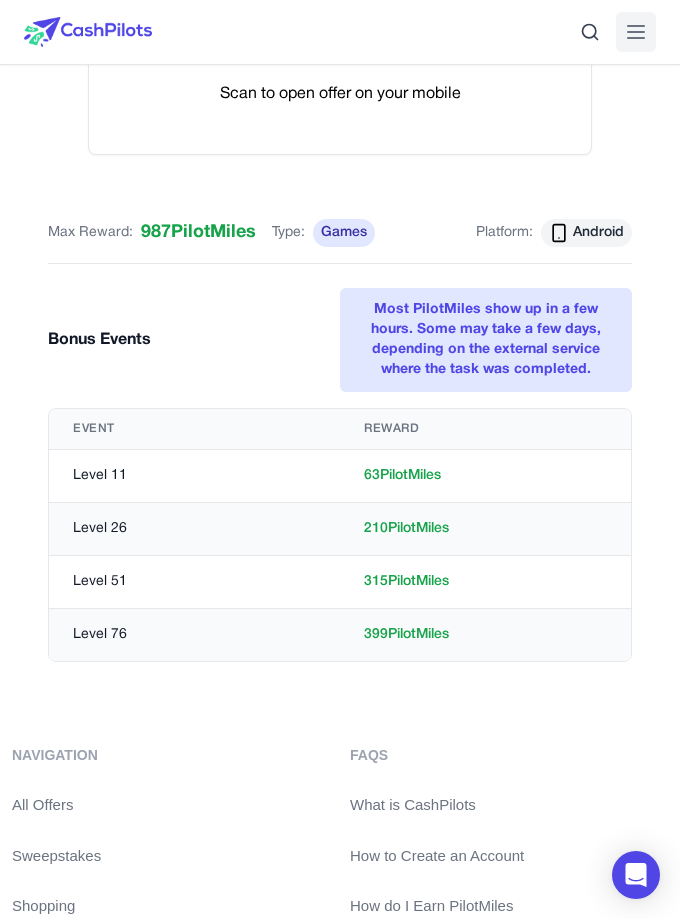 scroll, scrollTop: 800, scrollLeft: 0, axis: vertical 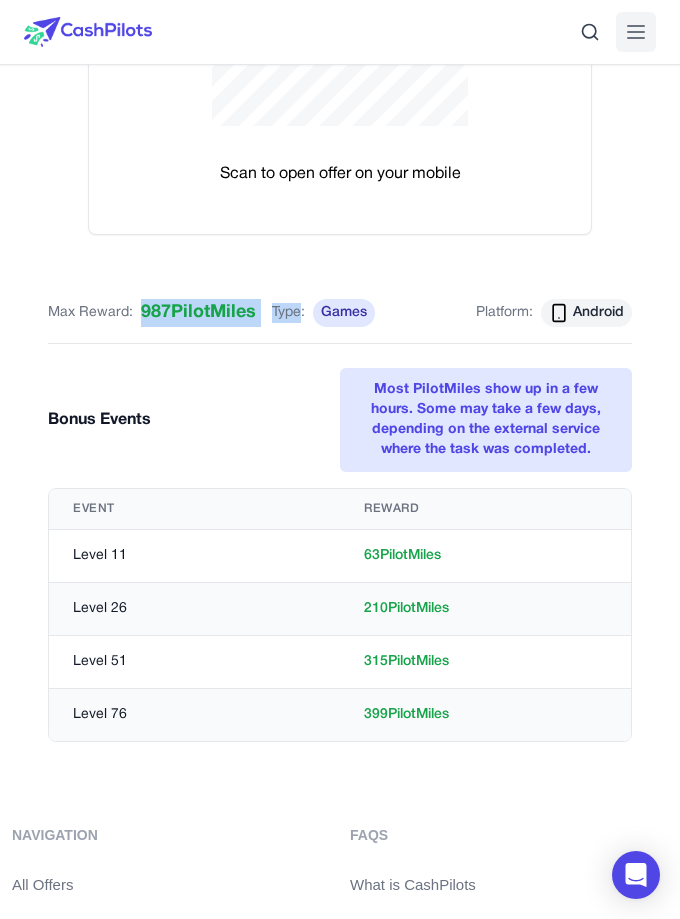 drag, startPoint x: 142, startPoint y: 311, endPoint x: 303, endPoint y: 302, distance: 161.25136 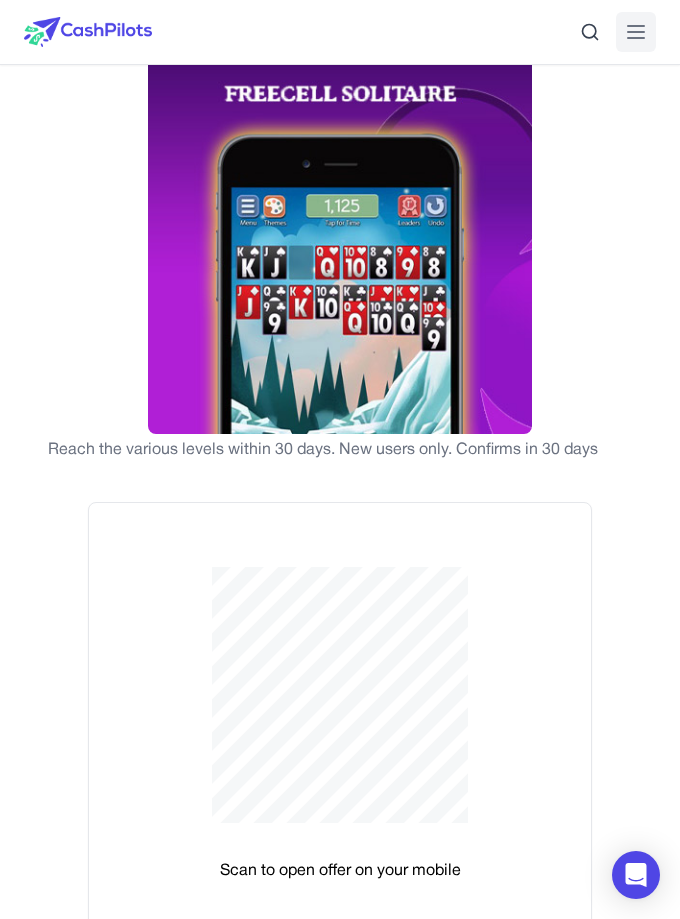 scroll, scrollTop: 100, scrollLeft: 0, axis: vertical 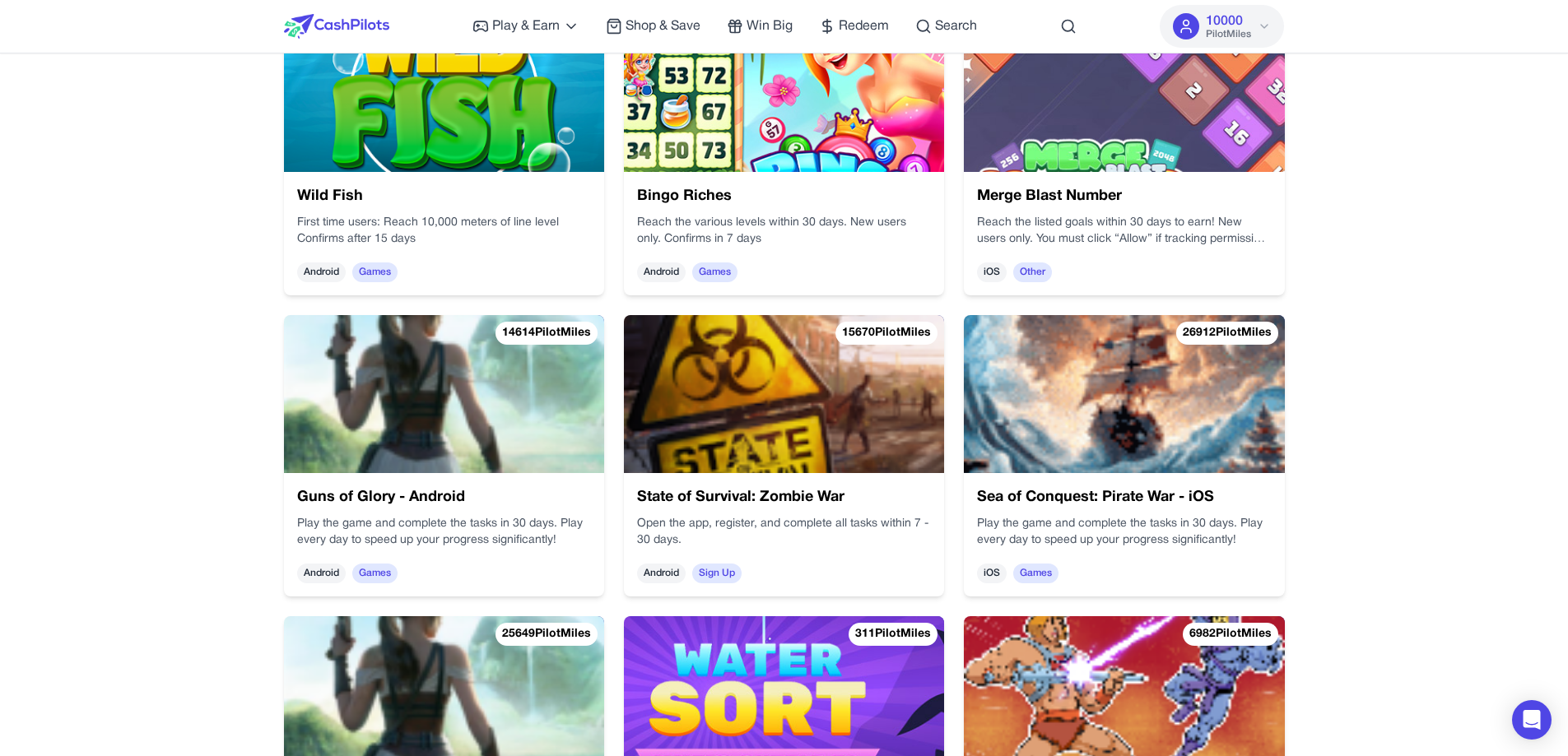 click at bounding box center (444, 394) 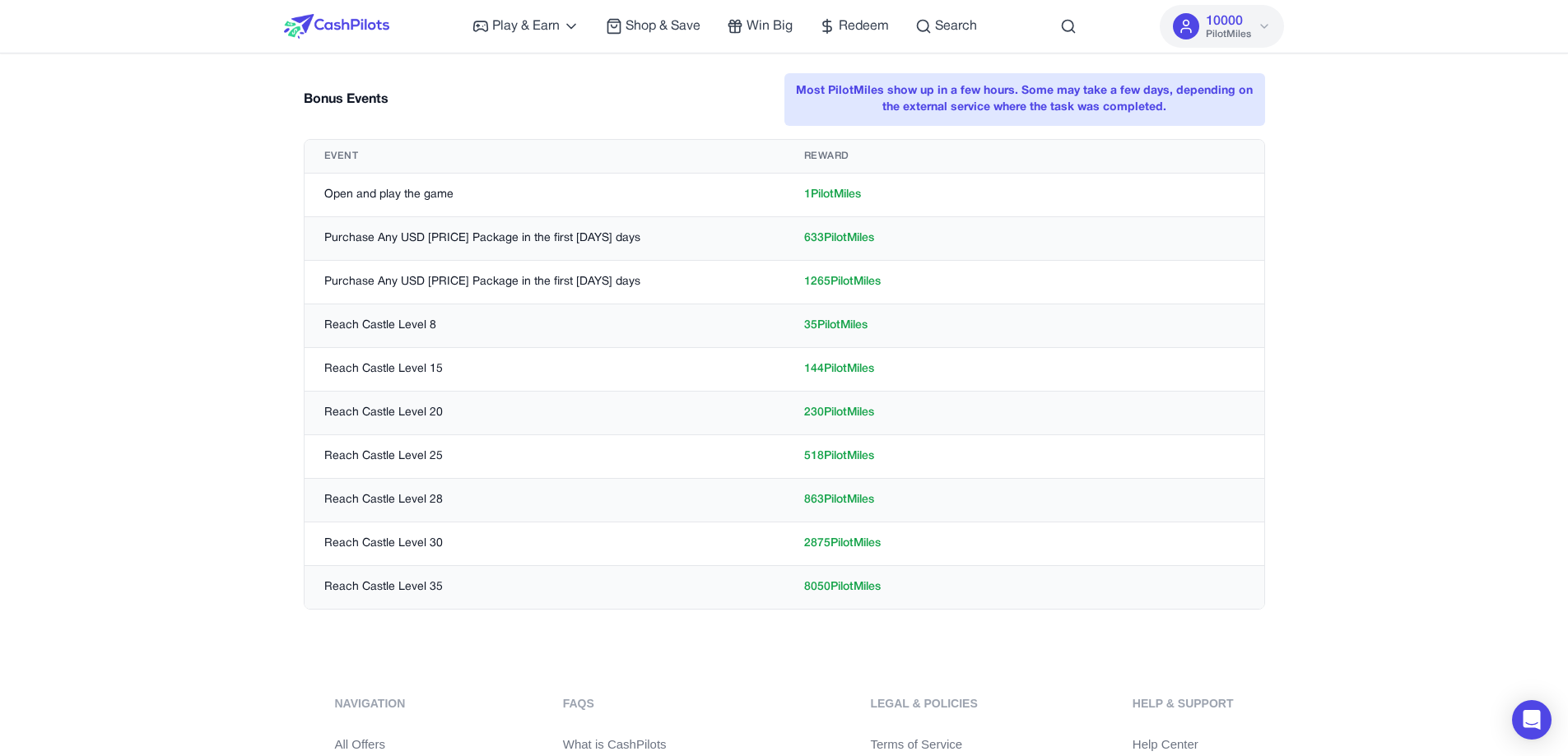 scroll, scrollTop: 494, scrollLeft: 0, axis: vertical 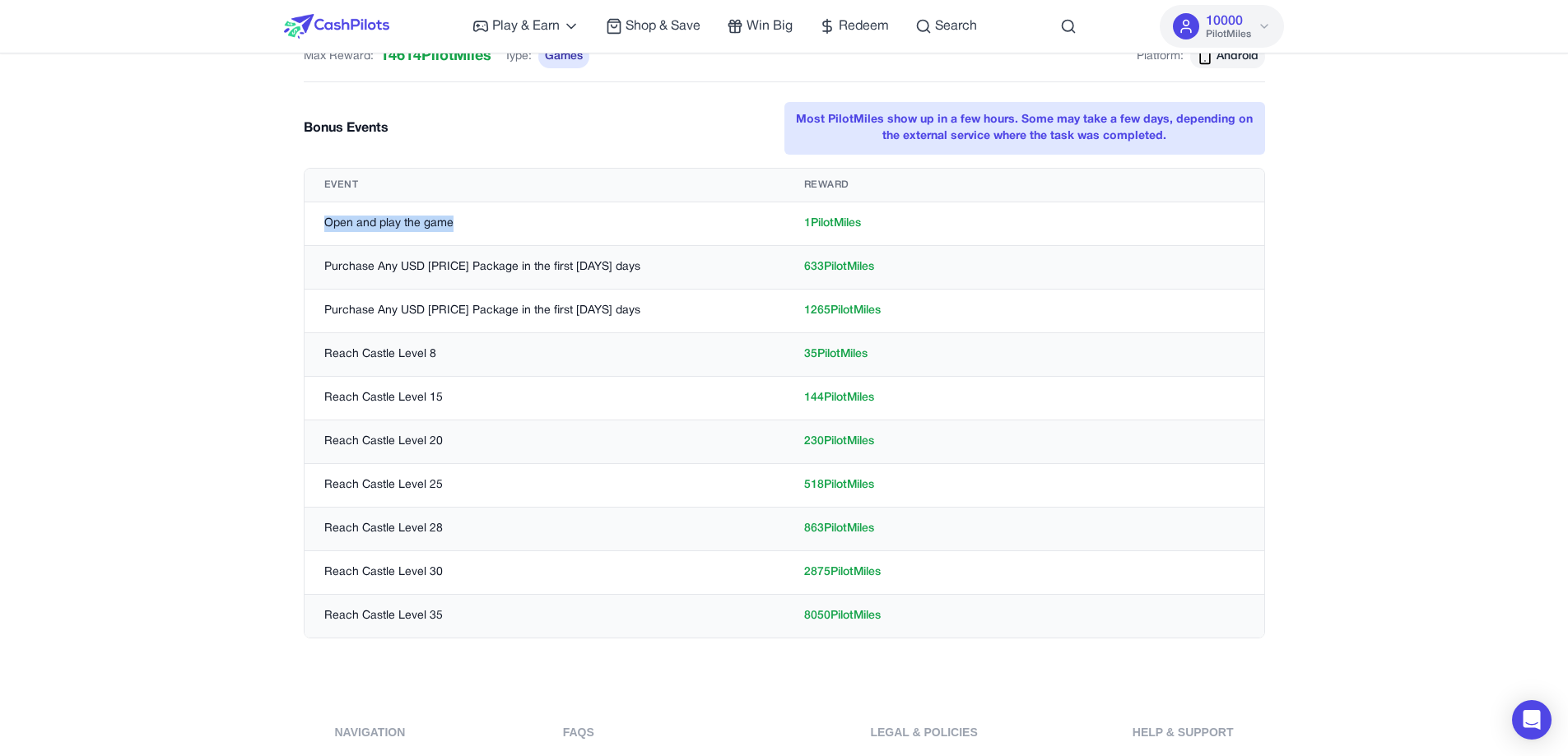 drag, startPoint x: 475, startPoint y: 237, endPoint x: 320, endPoint y: 229, distance: 155.20631 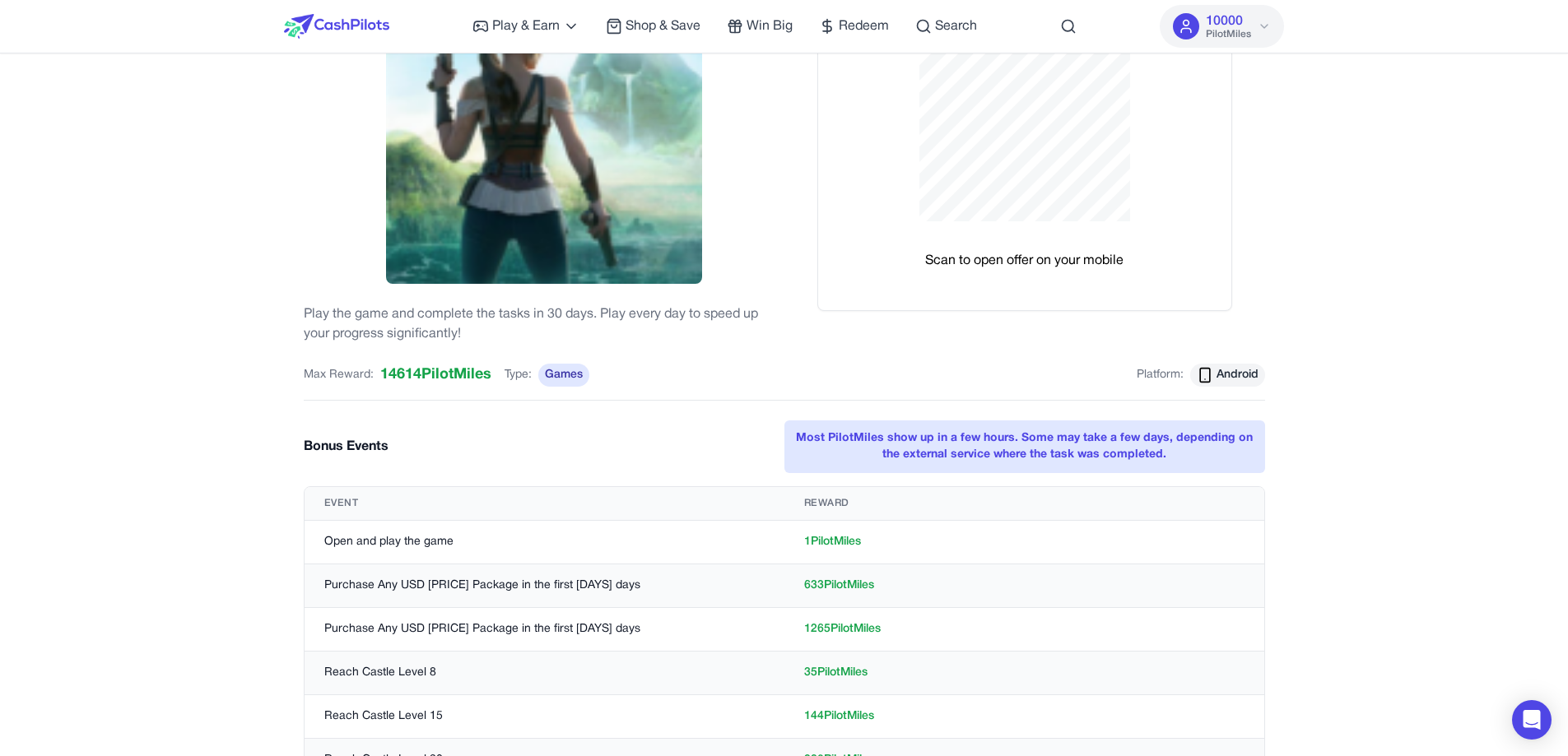 scroll, scrollTop: 165, scrollLeft: 0, axis: vertical 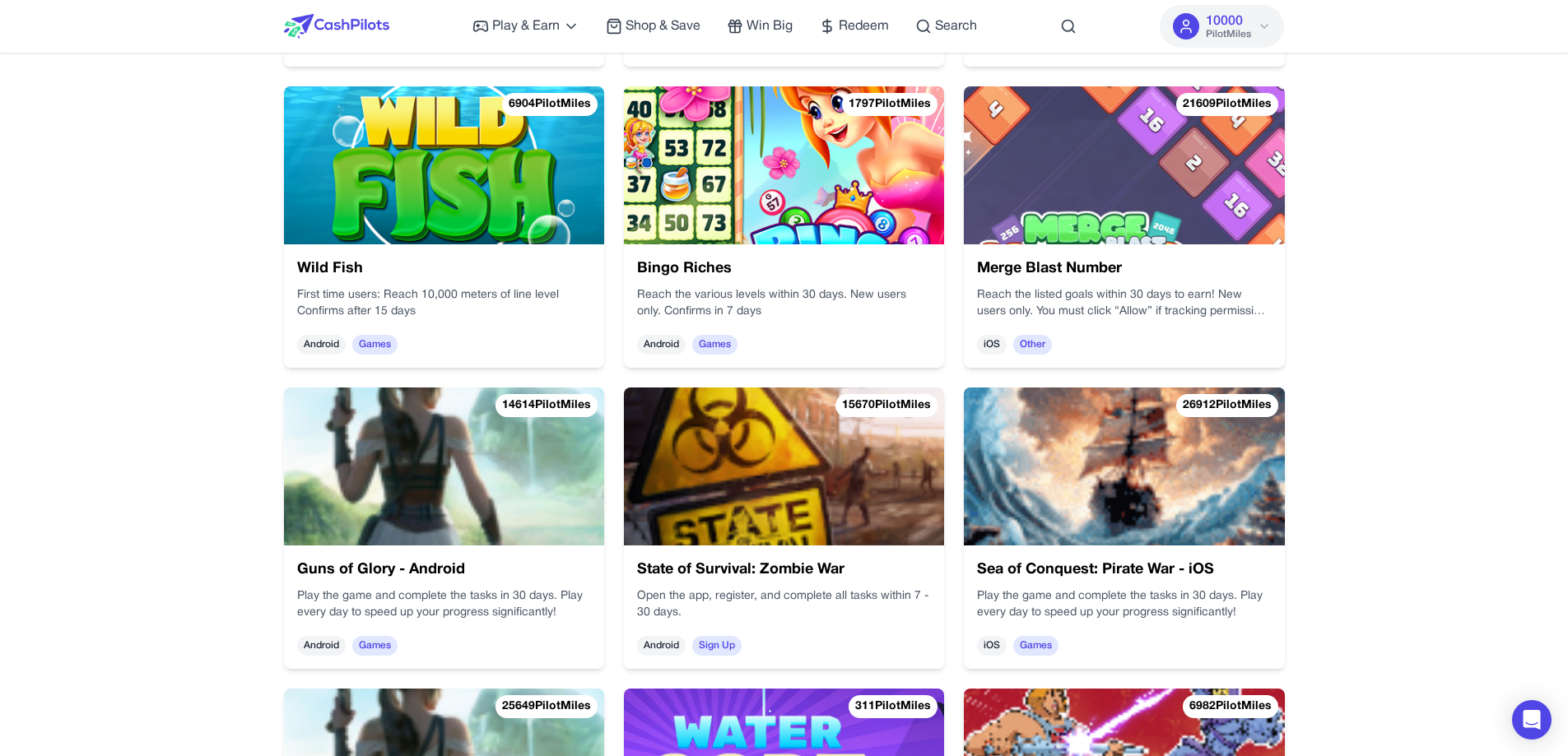 click at bounding box center [784, 466] 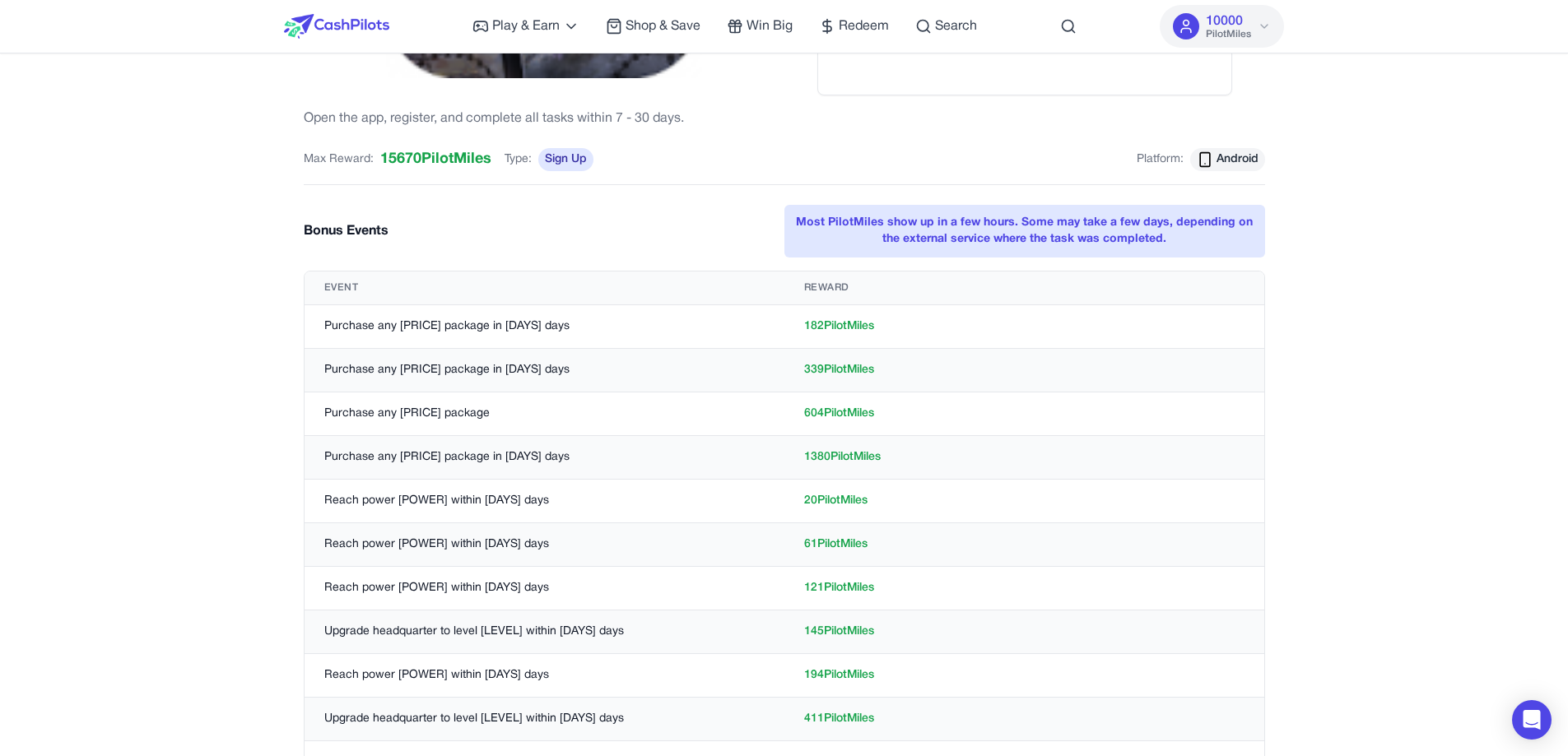 scroll, scrollTop: 411, scrollLeft: 0, axis: vertical 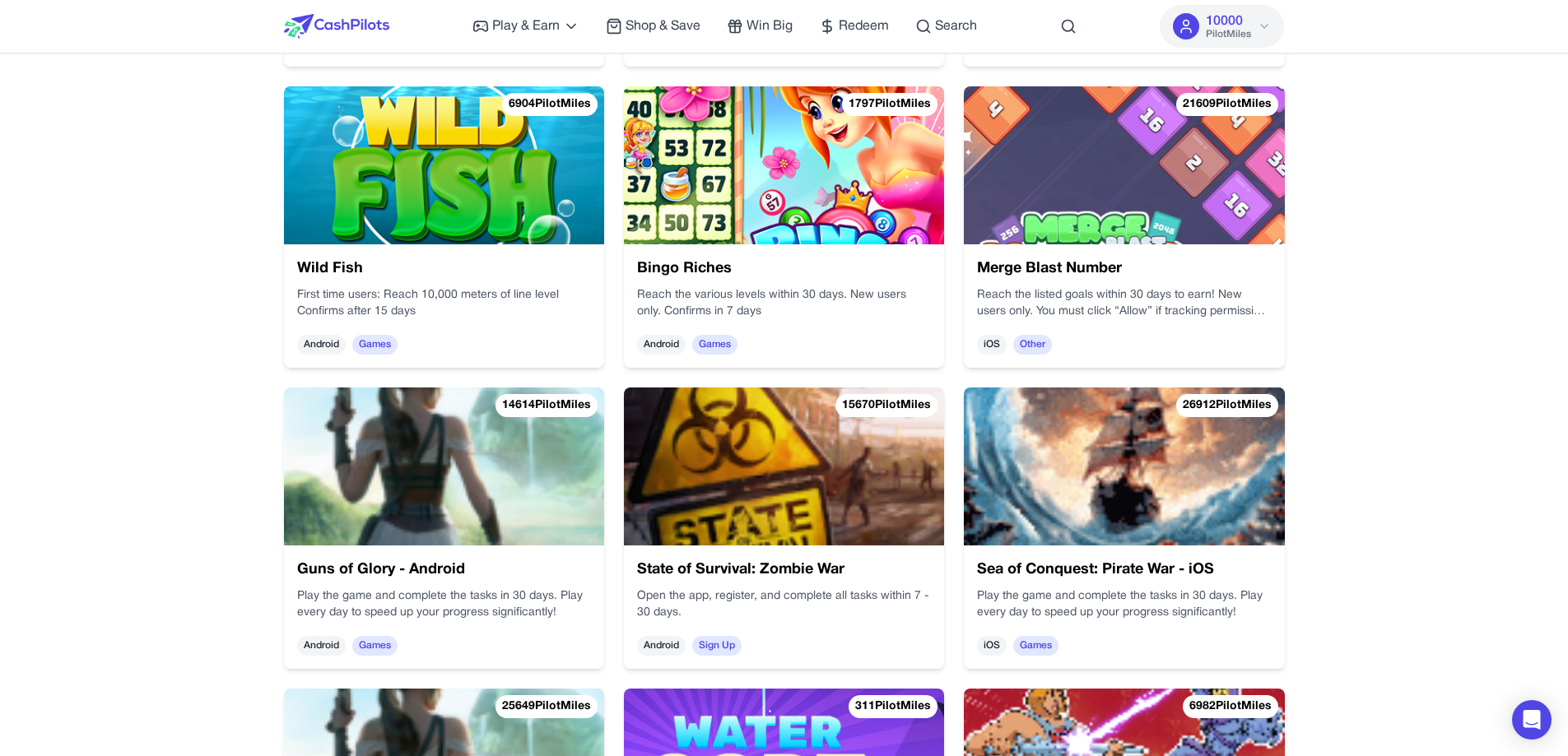click at bounding box center [1124, 165] 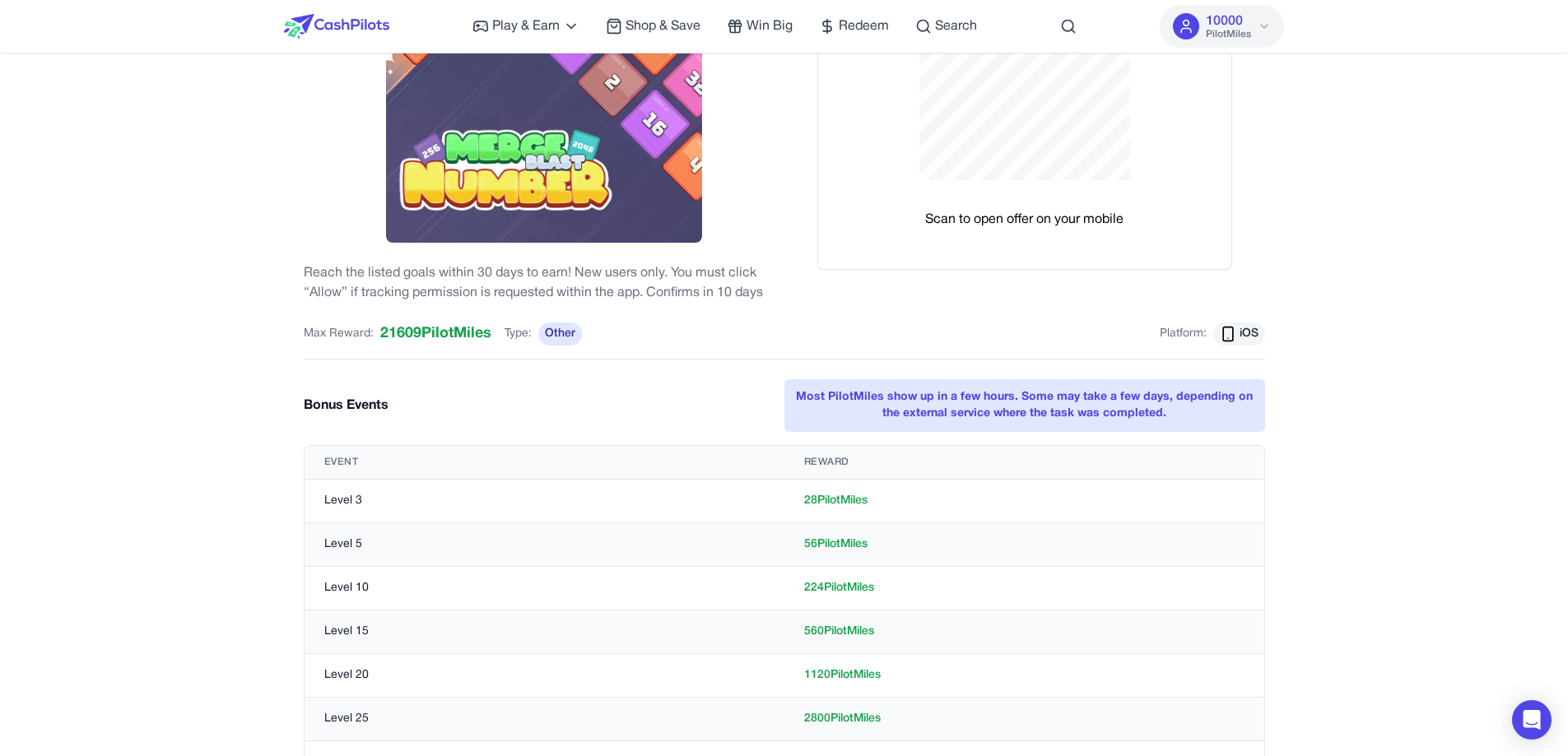 scroll, scrollTop: 329, scrollLeft: 0, axis: vertical 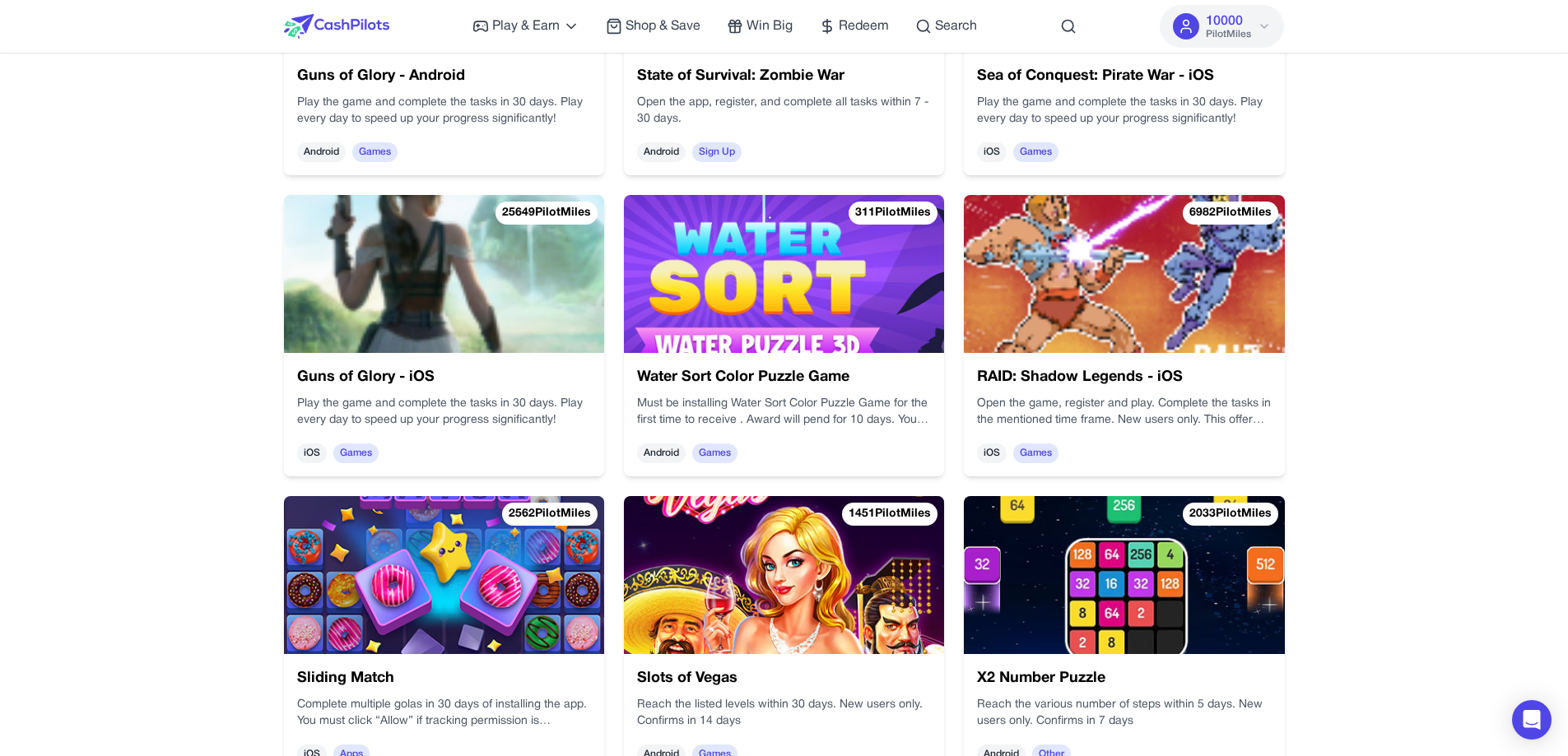 click at bounding box center (784, 274) 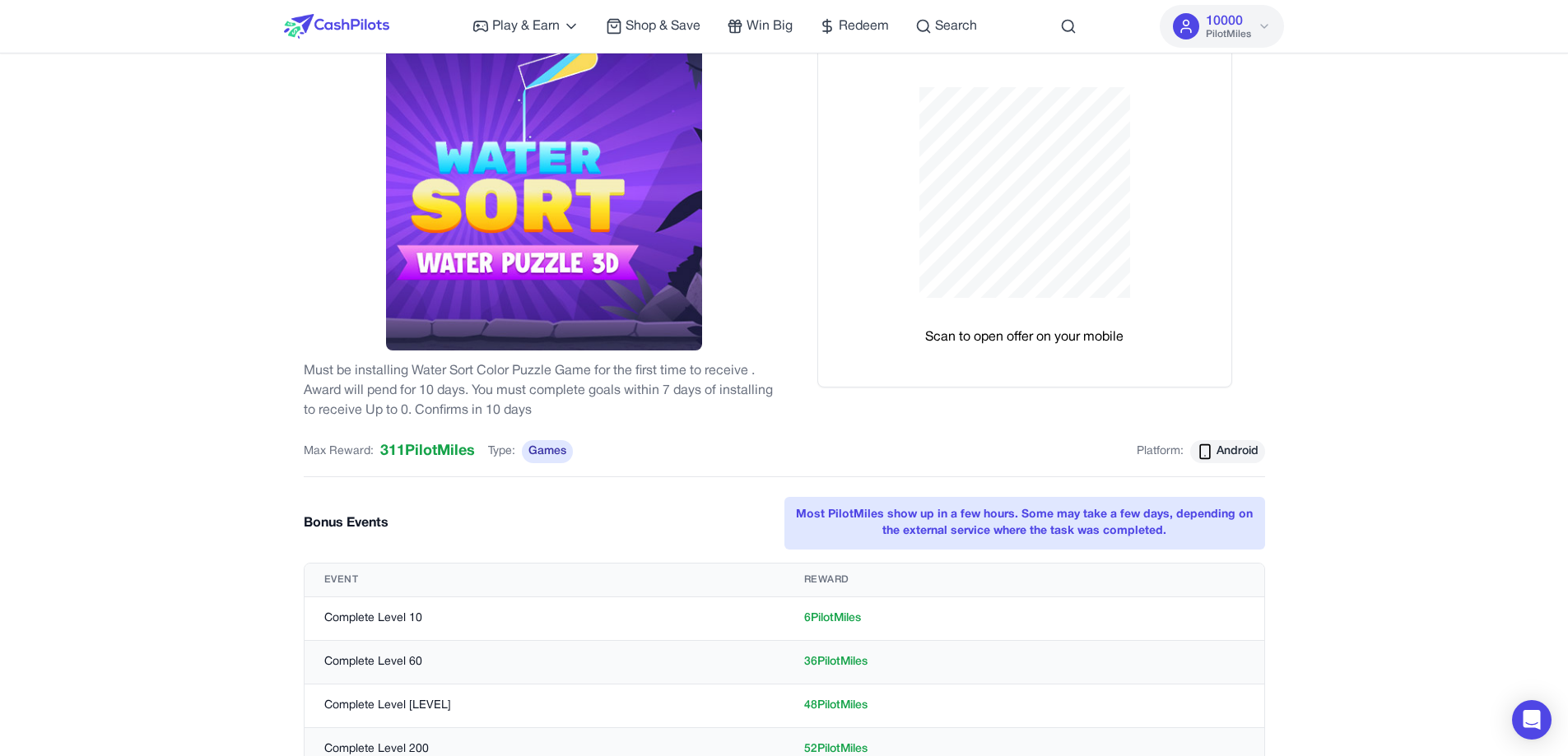 scroll, scrollTop: 329, scrollLeft: 0, axis: vertical 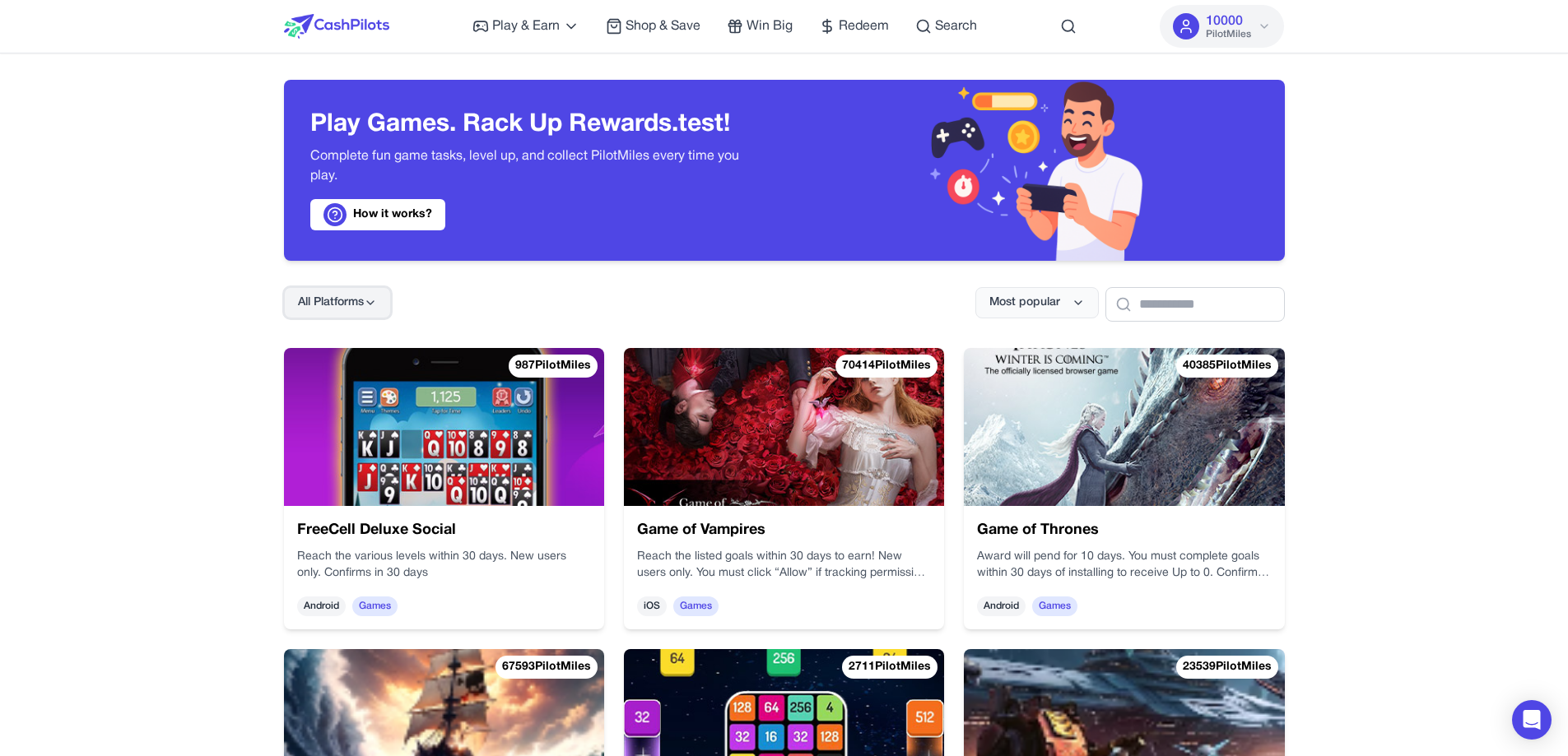 click on "All Platforms" at bounding box center [331, 303] 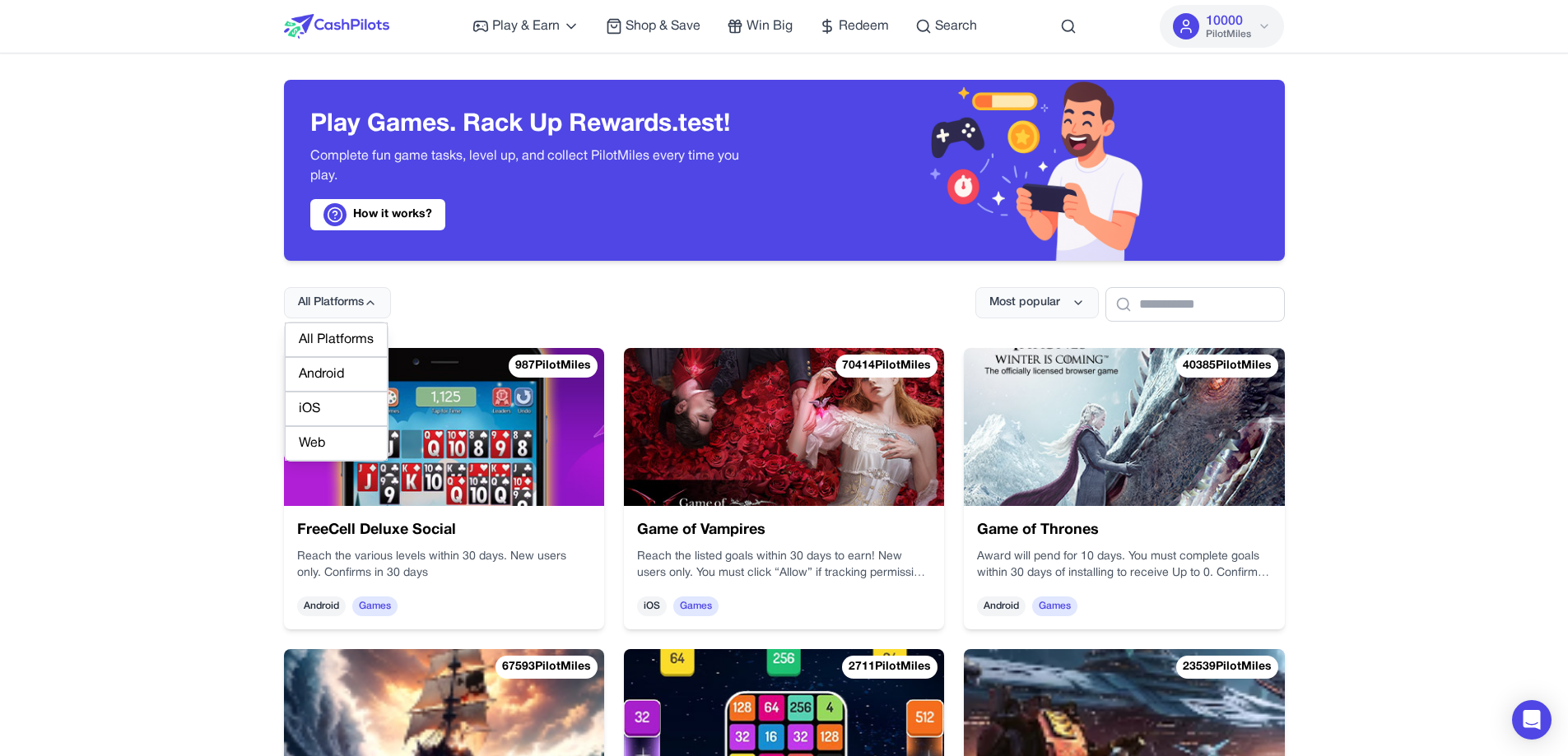 click on "Reach the various levels within [DAYS] days. New users only. Confirms in [DAYS] days" at bounding box center (784, 2037) 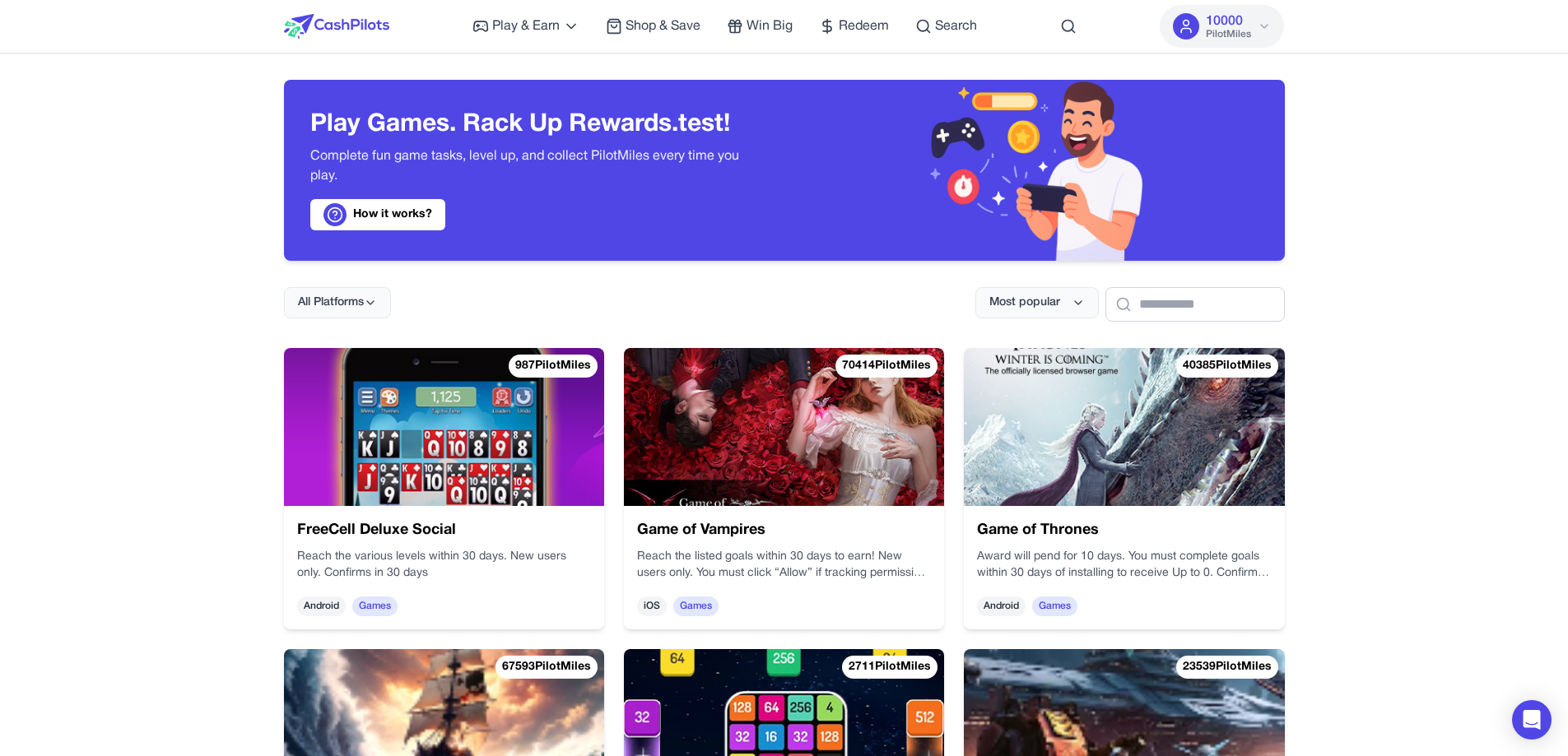 click at bounding box center [444, 427] 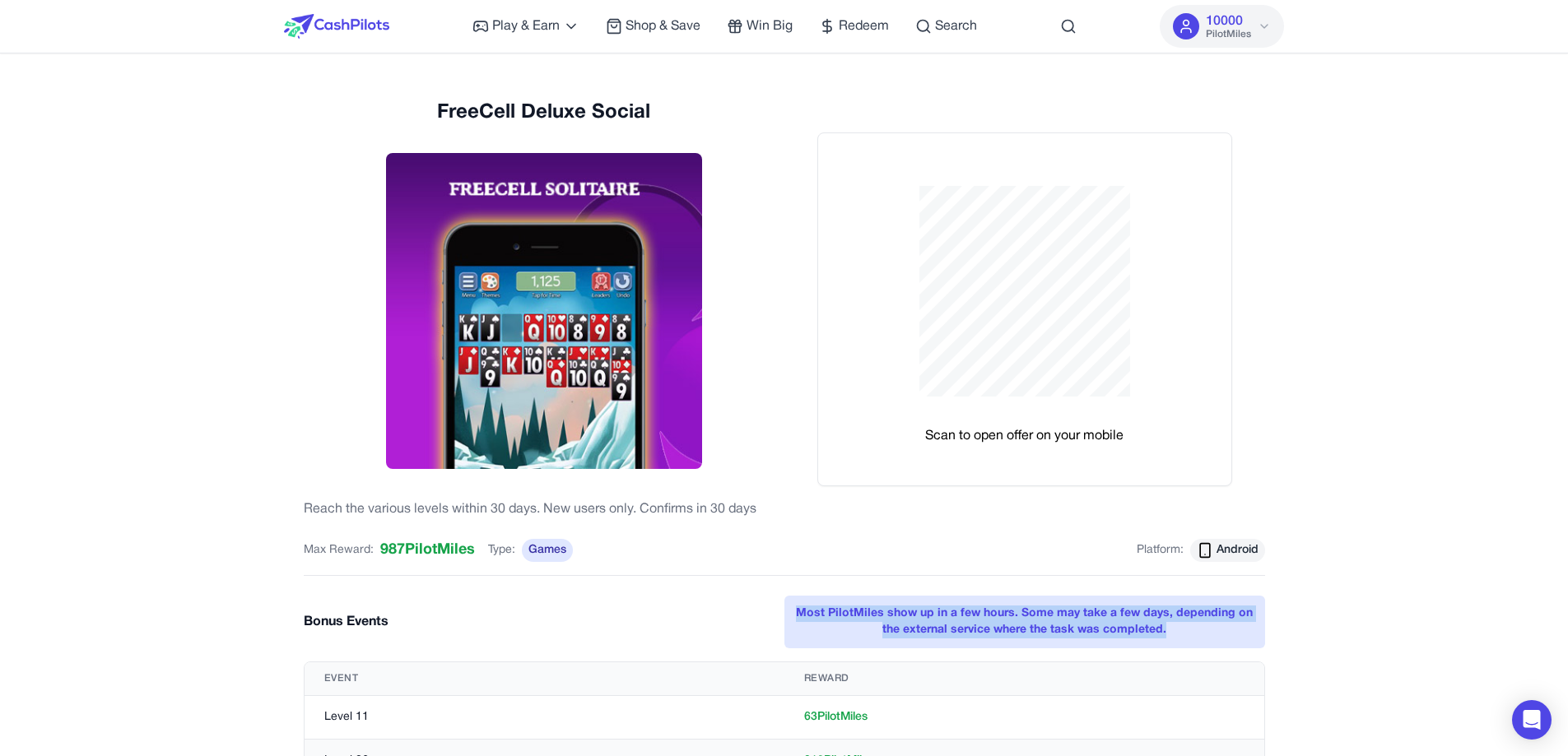 drag, startPoint x: 796, startPoint y: 615, endPoint x: 1170, endPoint y: 631, distance: 374.34209 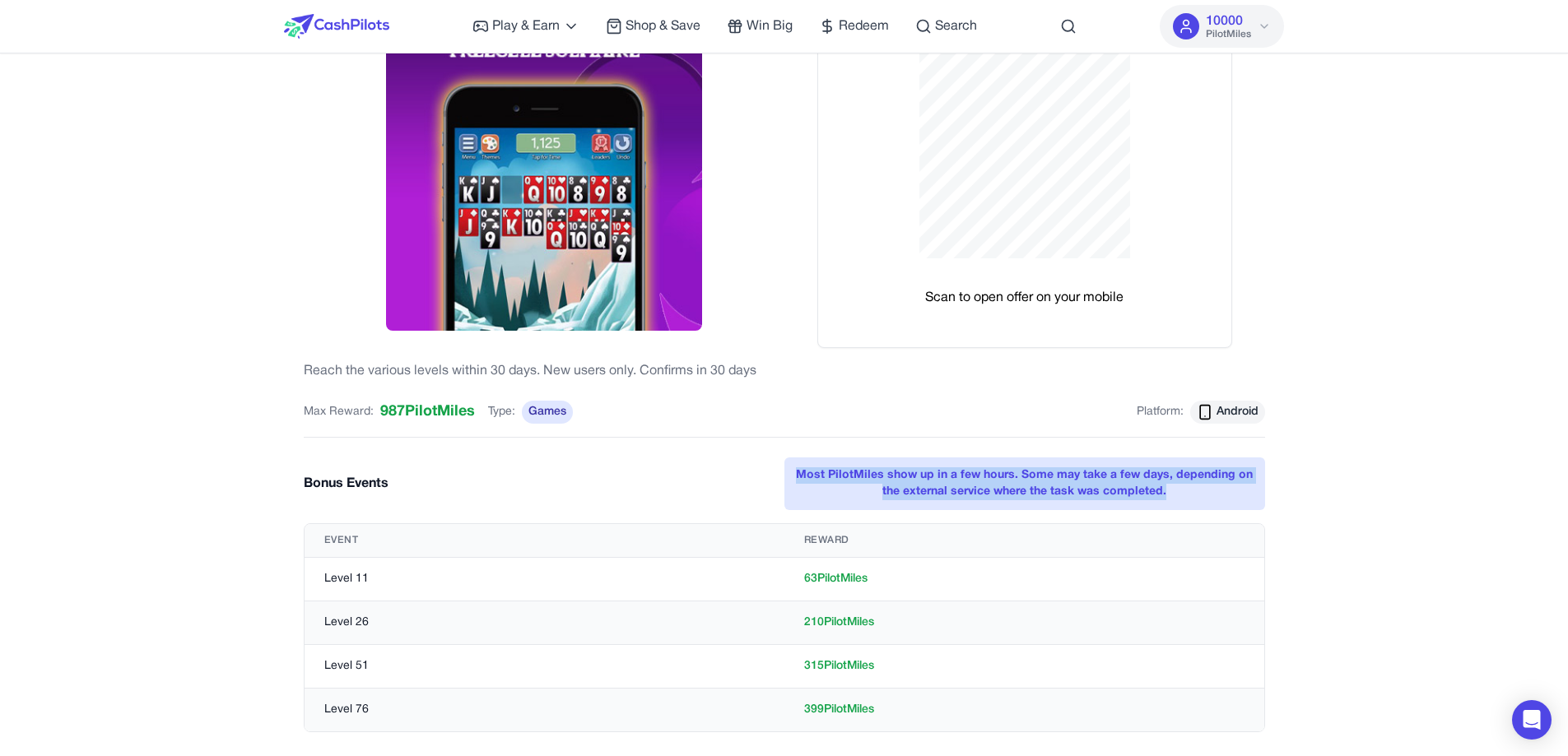 scroll, scrollTop: 165, scrollLeft: 0, axis: vertical 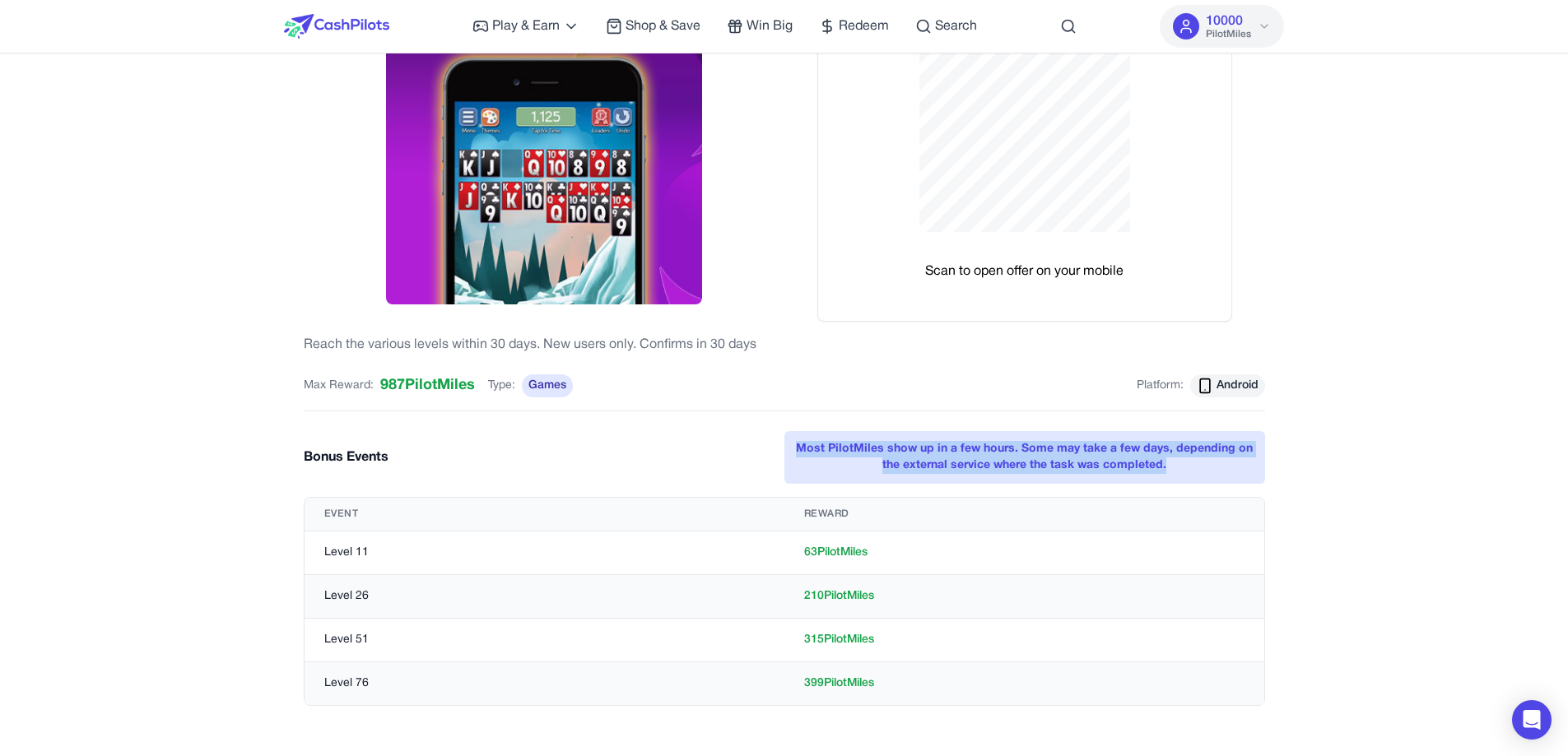 click on "Bonus Events Most PilotMiles show up in a few hours. Some may take a few days, depending on the external service where the task was completed." at bounding box center (784, 457) 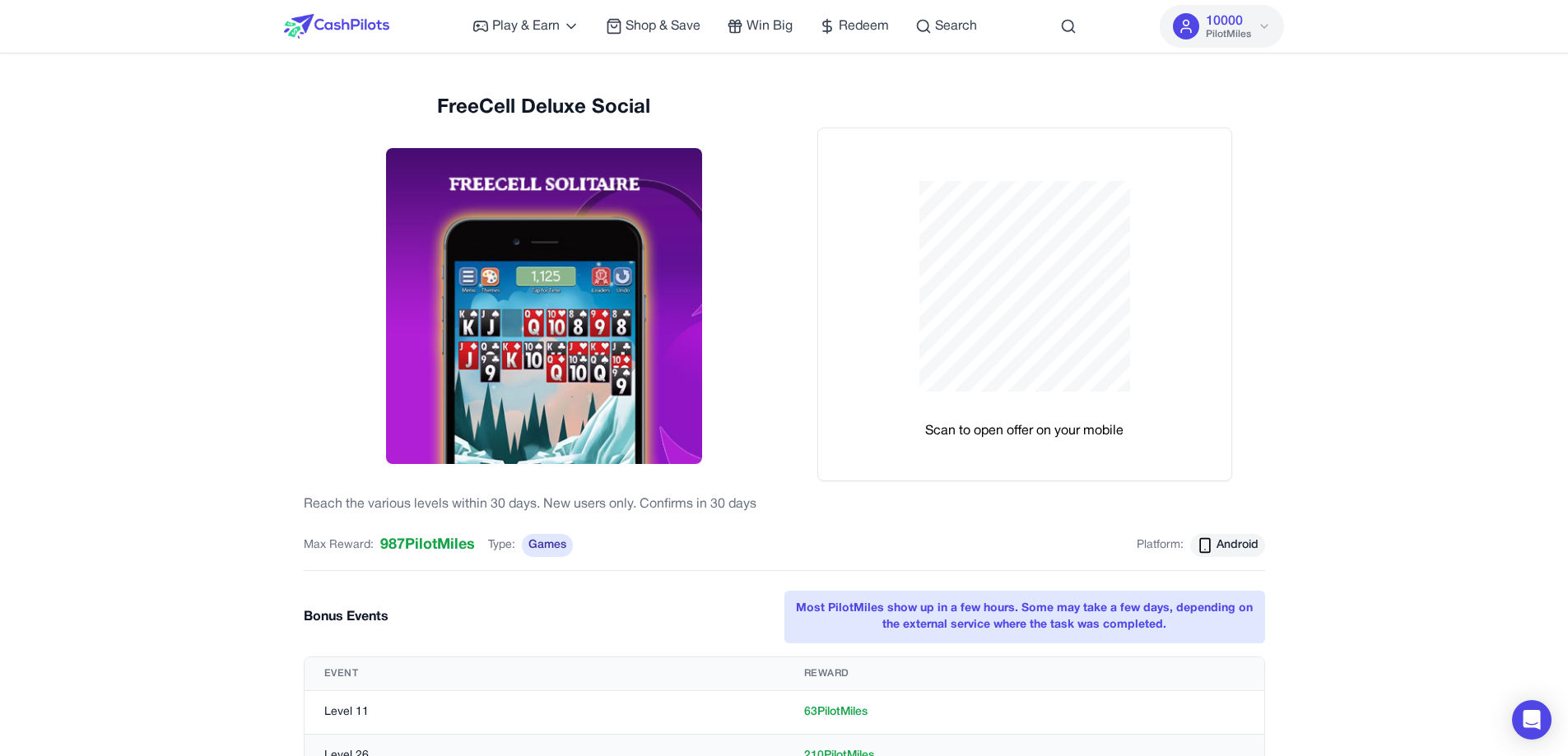 scroll, scrollTop: 165, scrollLeft: 0, axis: vertical 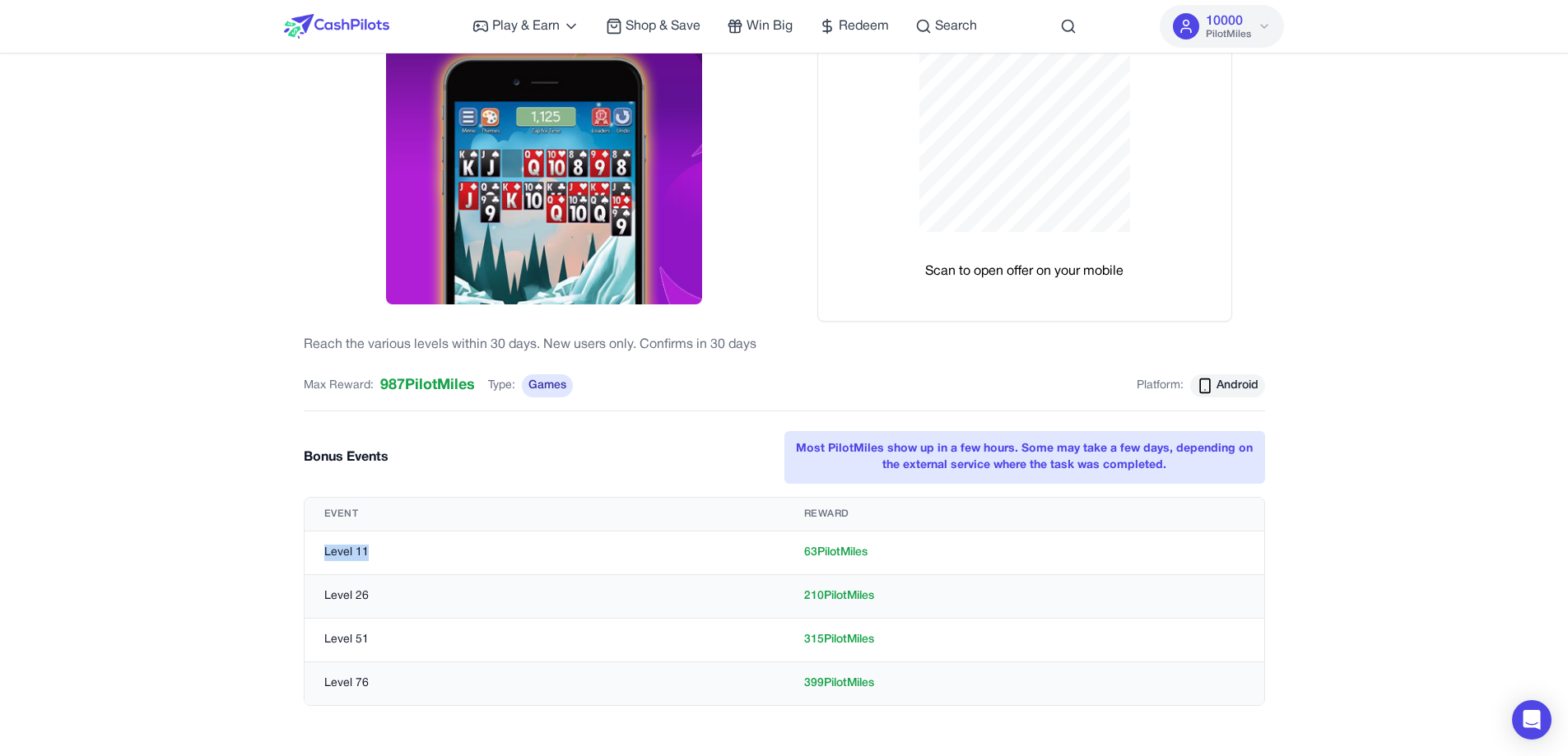 drag, startPoint x: 368, startPoint y: 548, endPoint x: 305, endPoint y: 554, distance: 63.28507 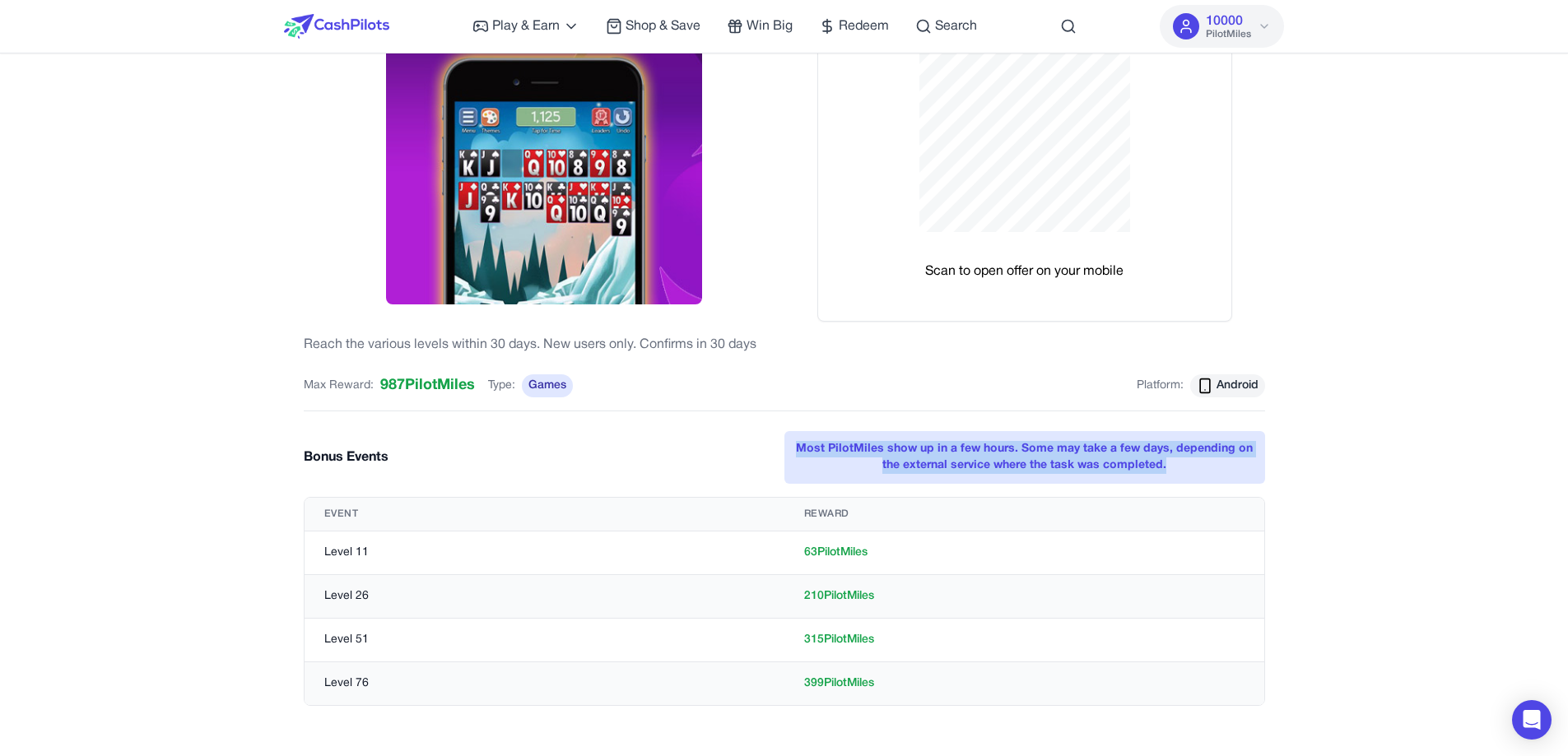 drag, startPoint x: 798, startPoint y: 443, endPoint x: 1214, endPoint y: 470, distance: 416.87528 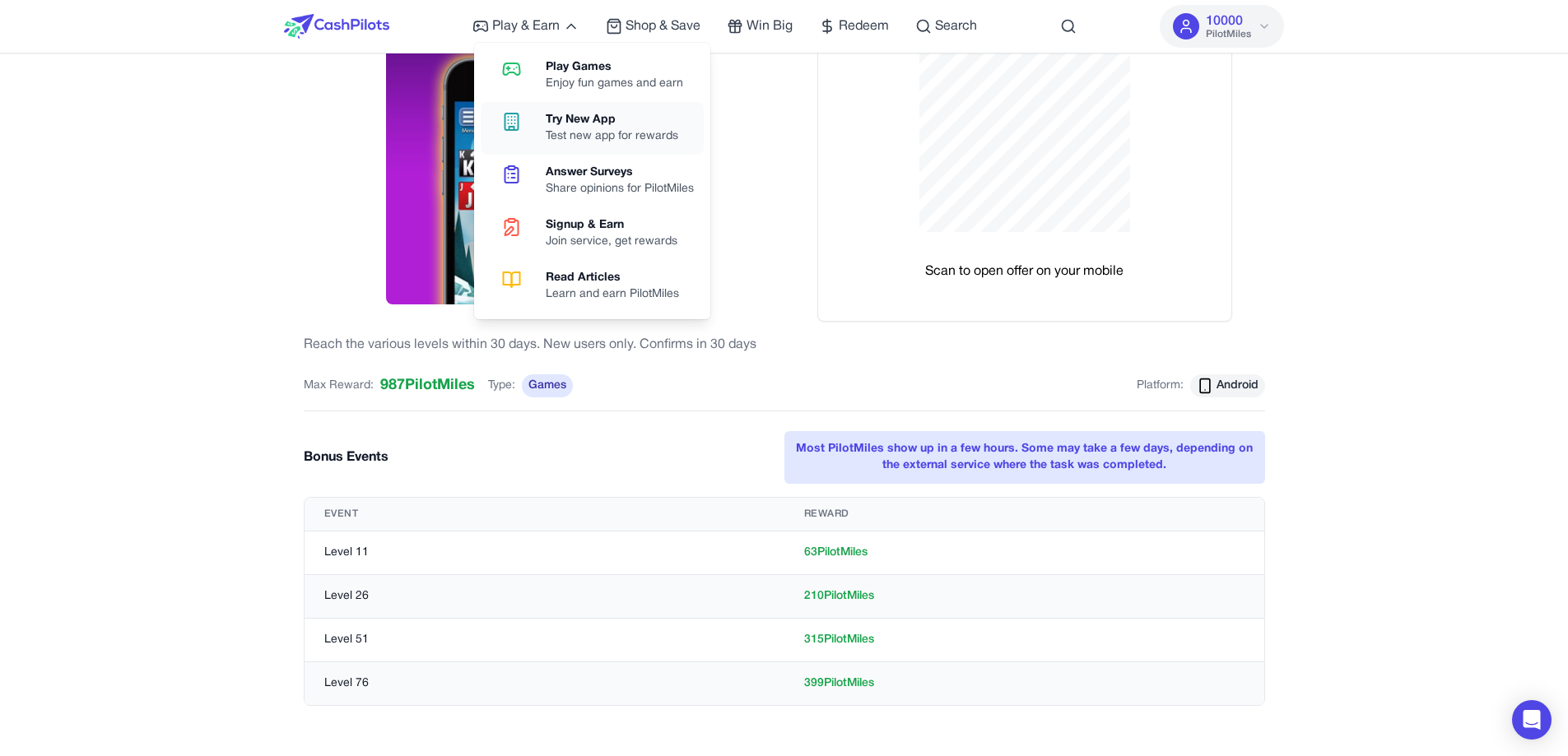 click on "Test new app for rewards" at bounding box center (612, 137) 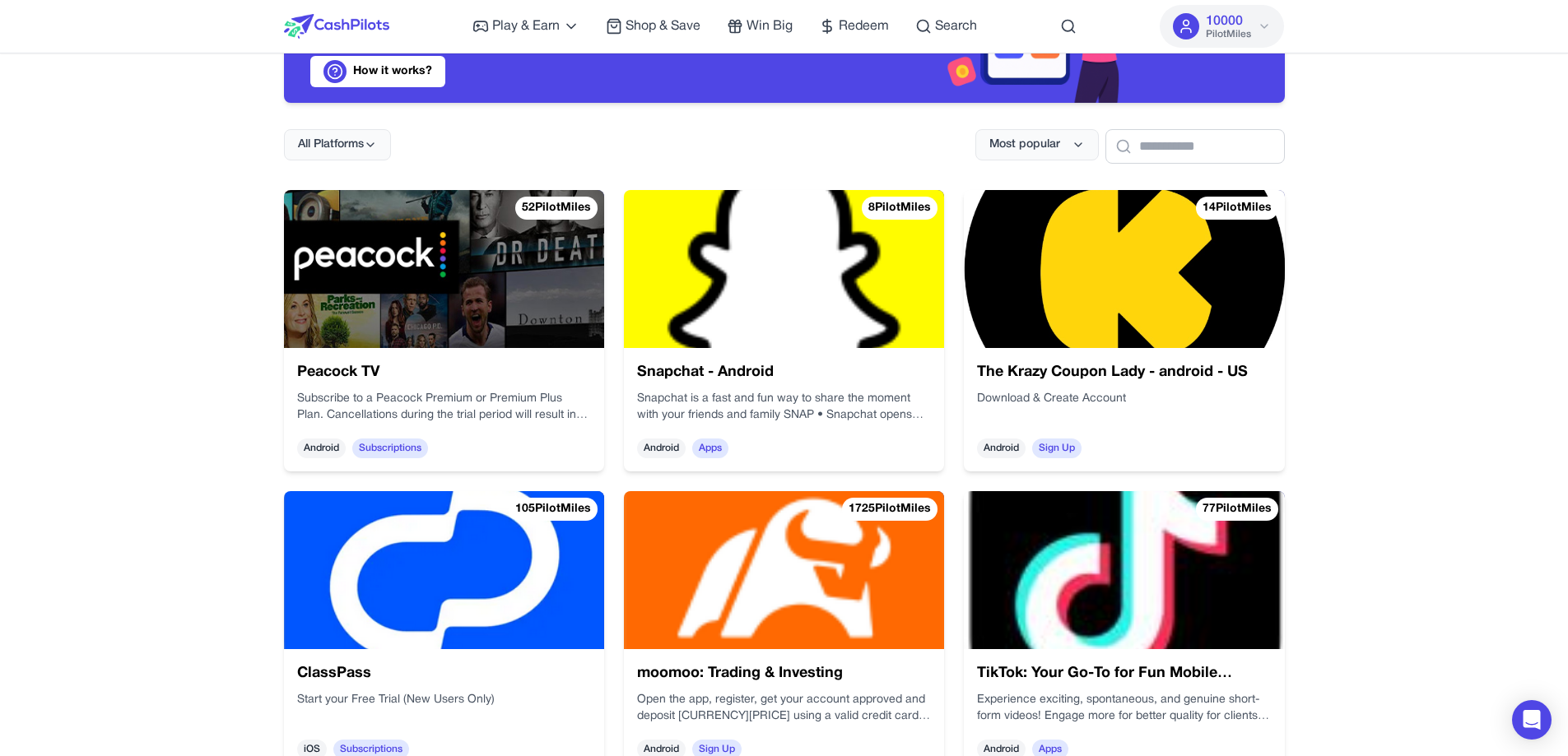 scroll, scrollTop: 165, scrollLeft: 0, axis: vertical 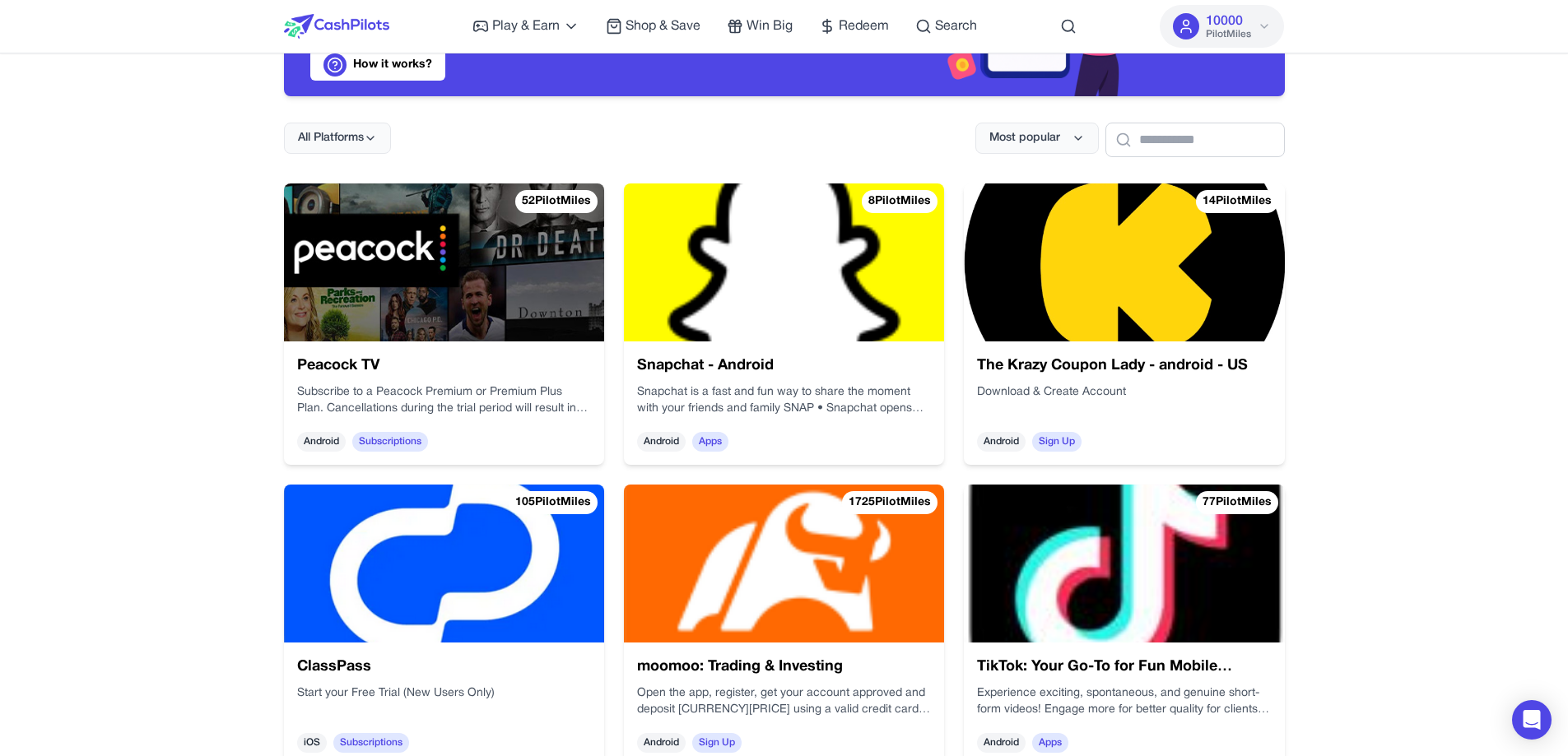 click at bounding box center (444, 262) 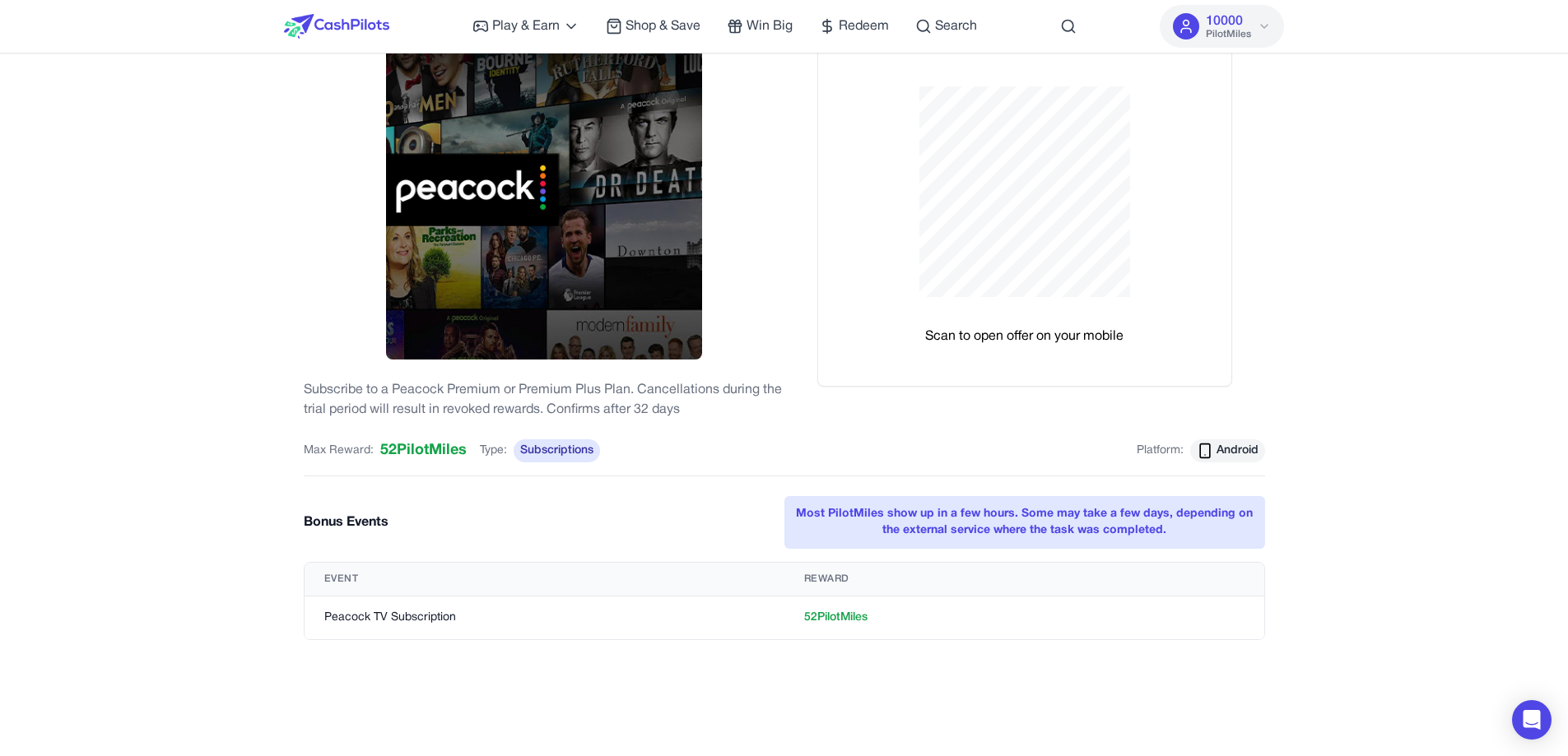 scroll, scrollTop: 247, scrollLeft: 0, axis: vertical 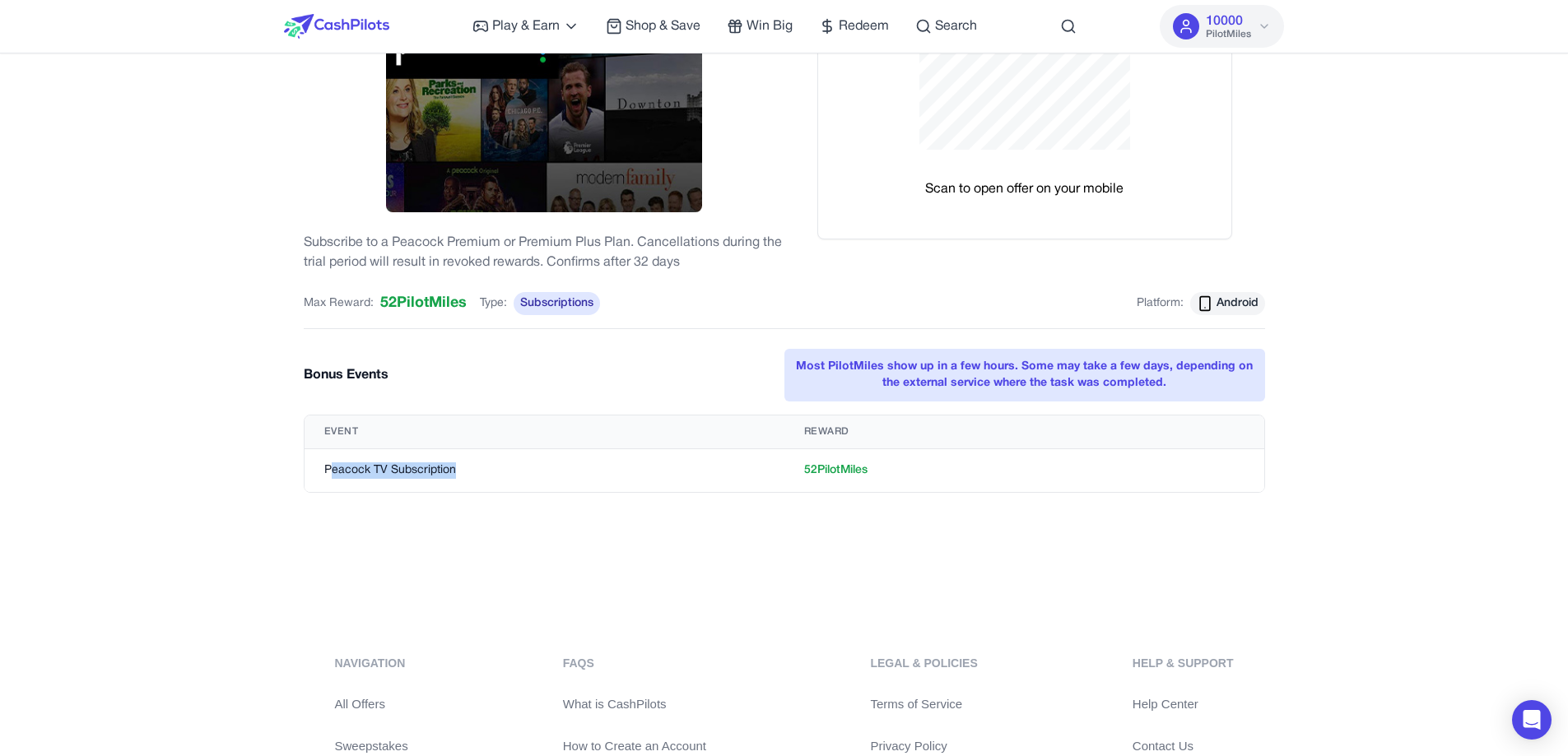 drag, startPoint x: 262, startPoint y: 423, endPoint x: 175, endPoint y: 159, distance: 277.96583 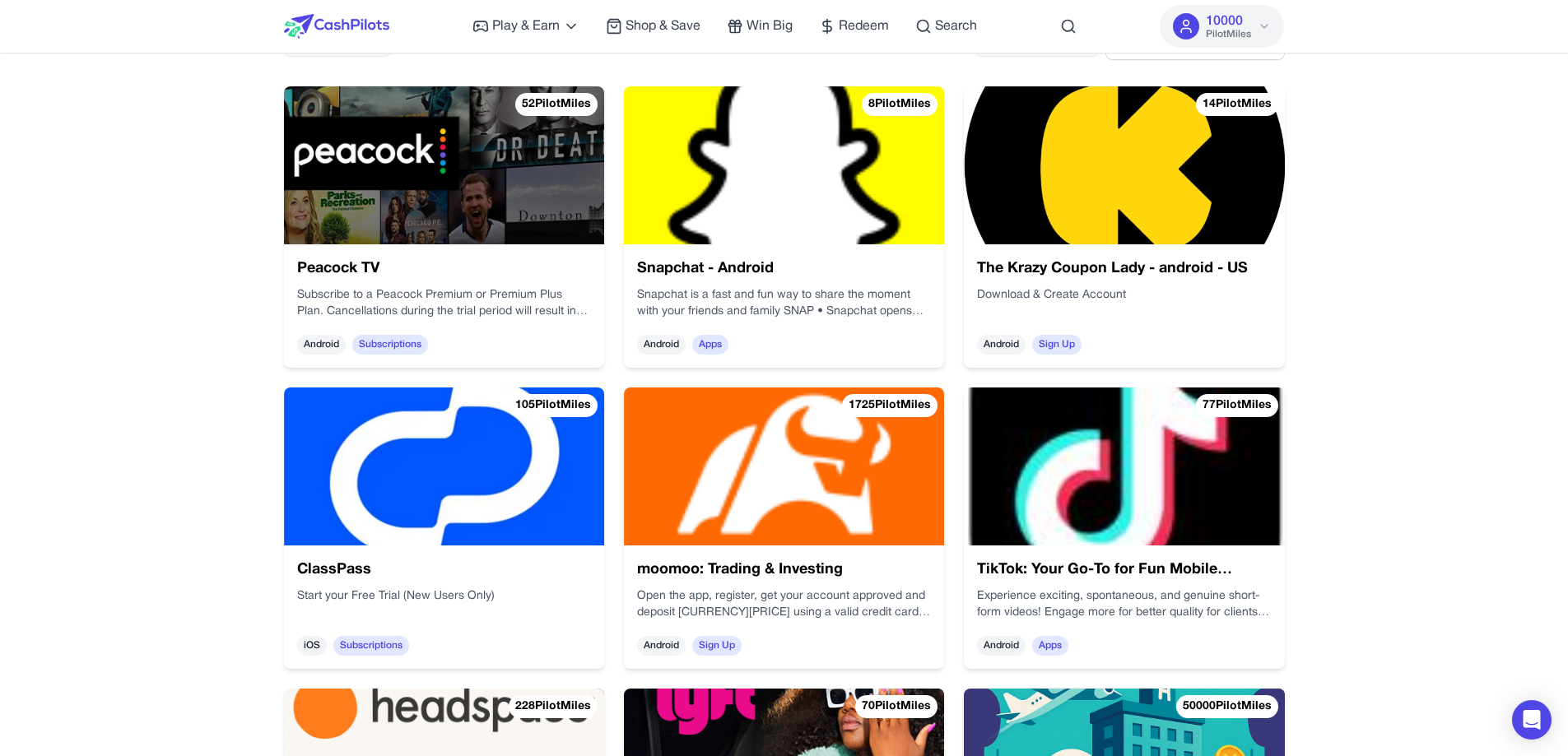 scroll, scrollTop: 104, scrollLeft: 0, axis: vertical 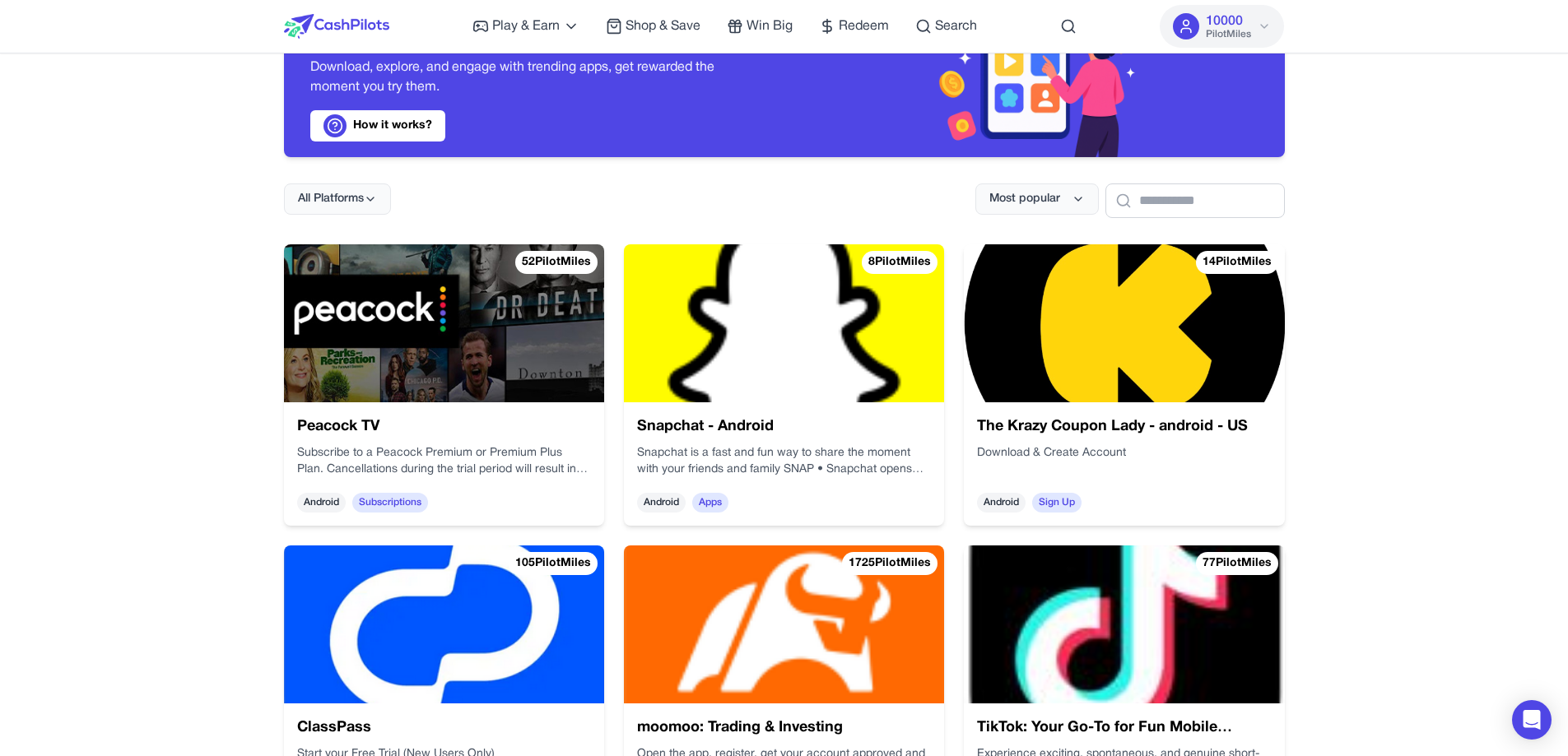 click at bounding box center (784, 323) 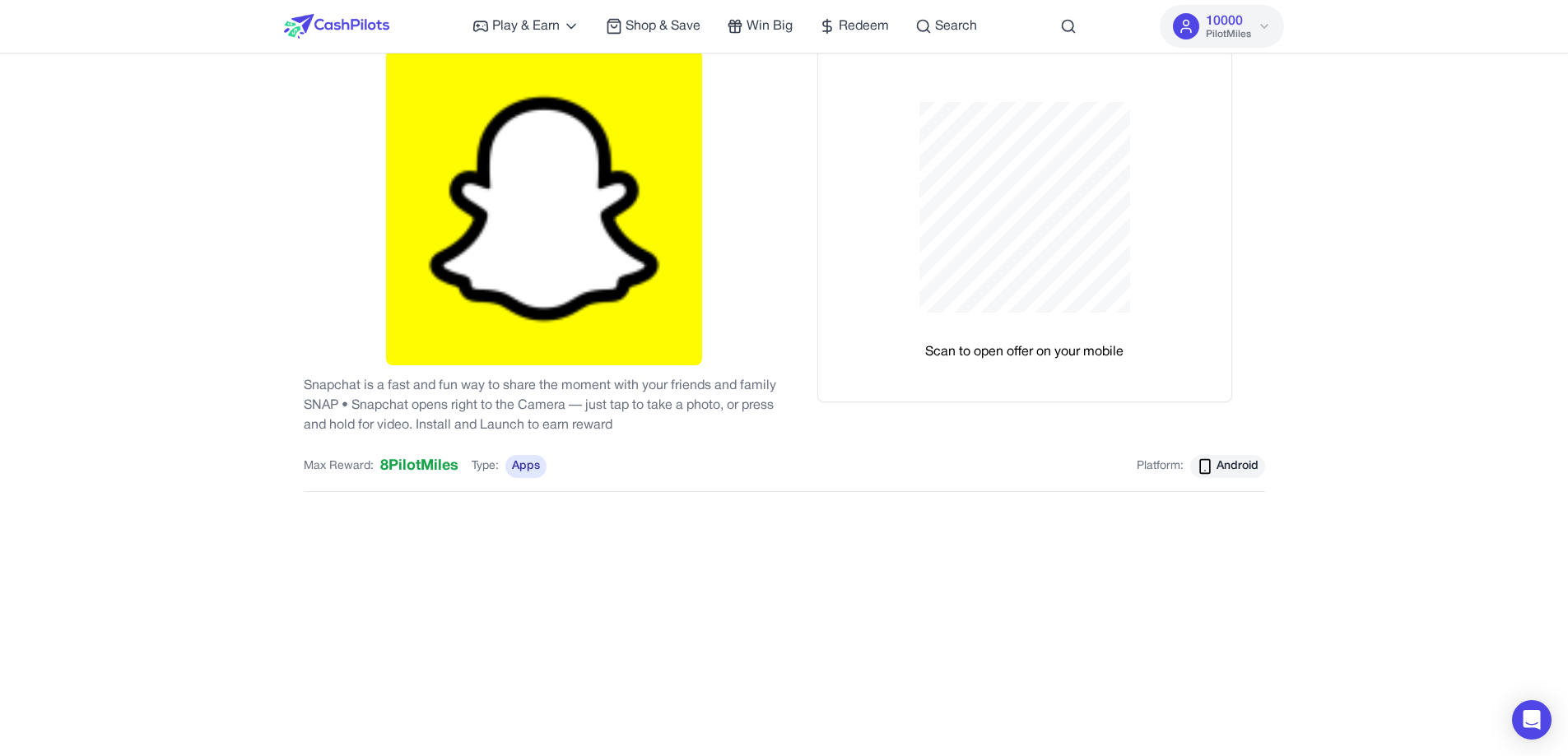 scroll, scrollTop: 82, scrollLeft: 0, axis: vertical 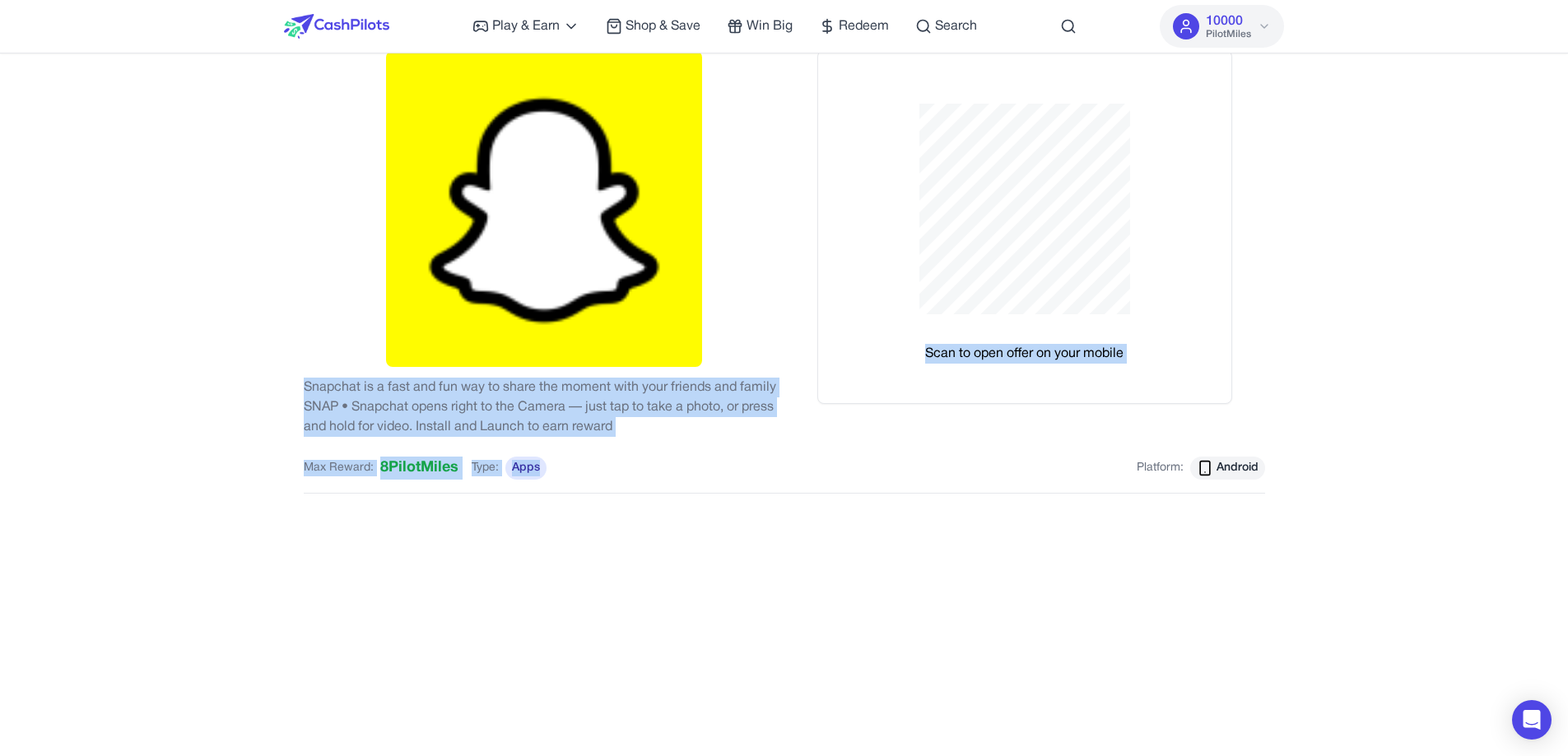 drag, startPoint x: 334, startPoint y: 376, endPoint x: 603, endPoint y: 477, distance: 287.336 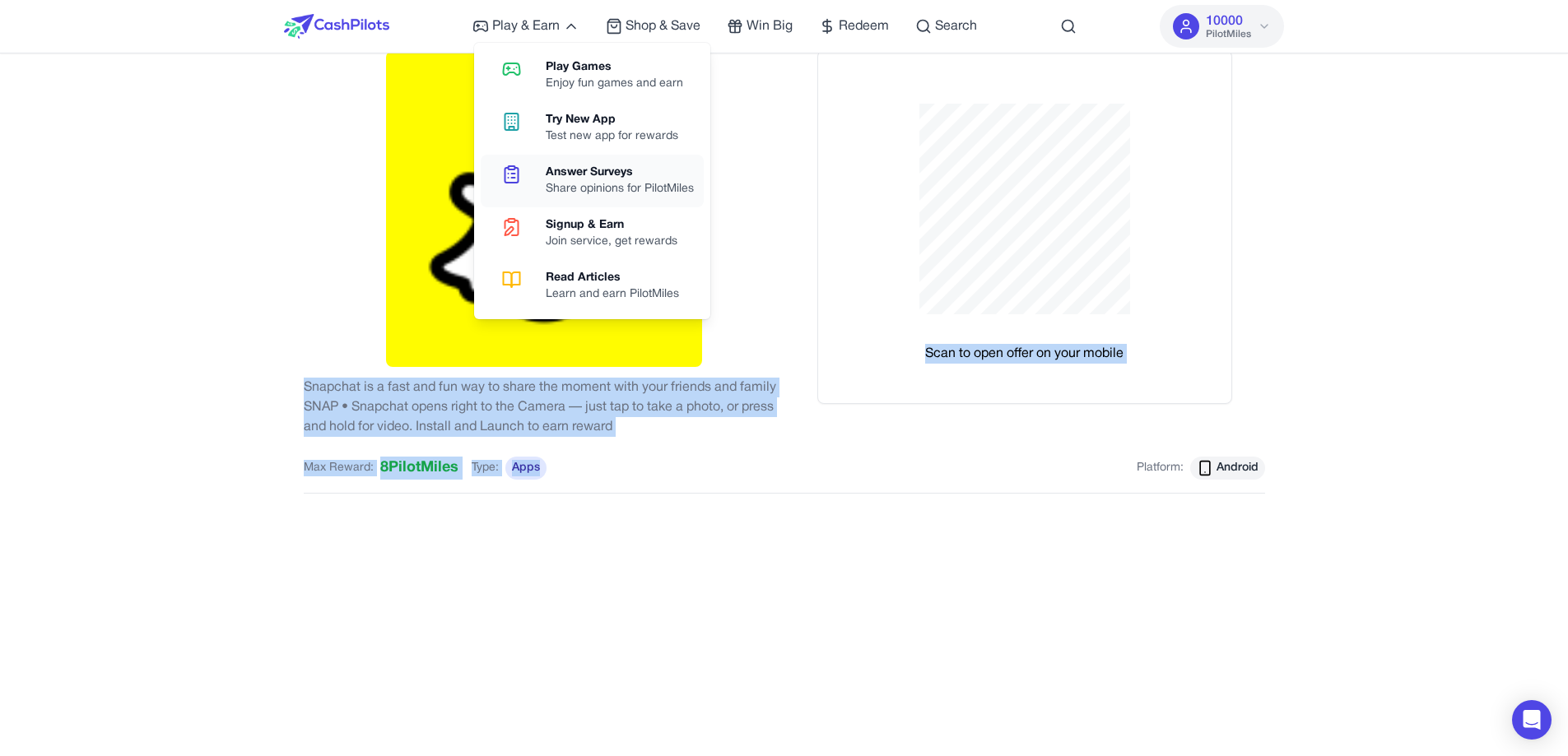 click on "Answer Surveys" at bounding box center (620, 173) 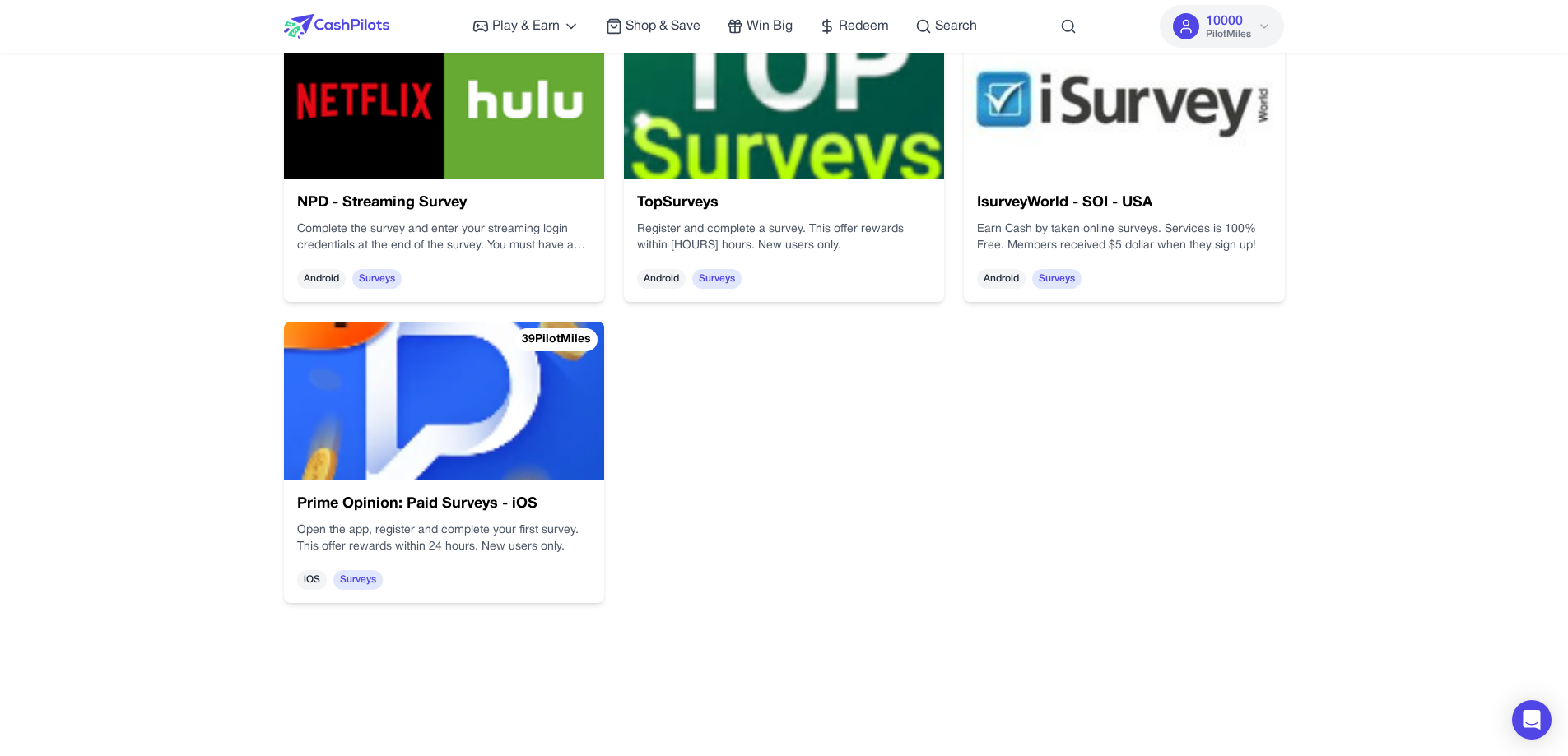 scroll, scrollTop: 329, scrollLeft: 0, axis: vertical 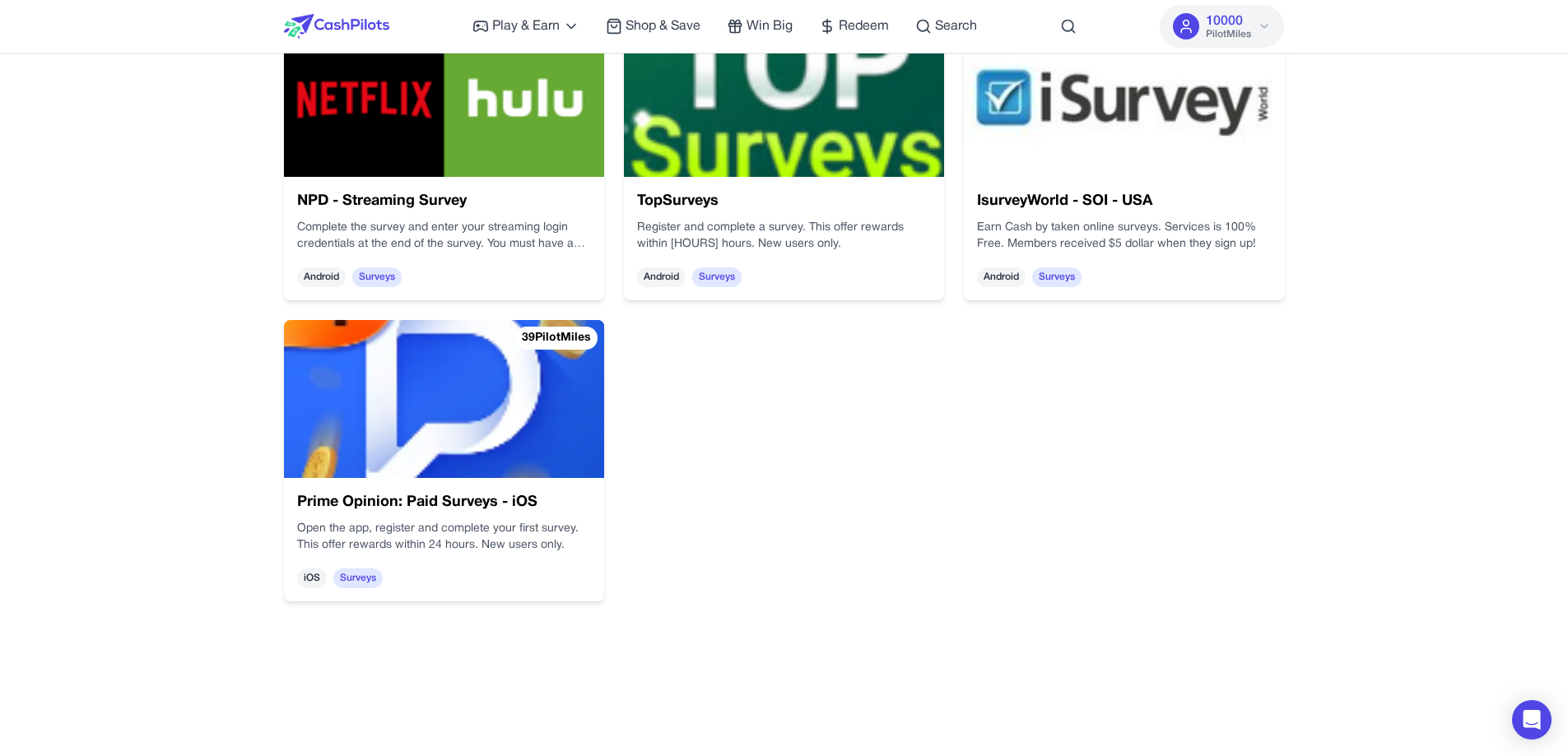 click at bounding box center (444, 98) 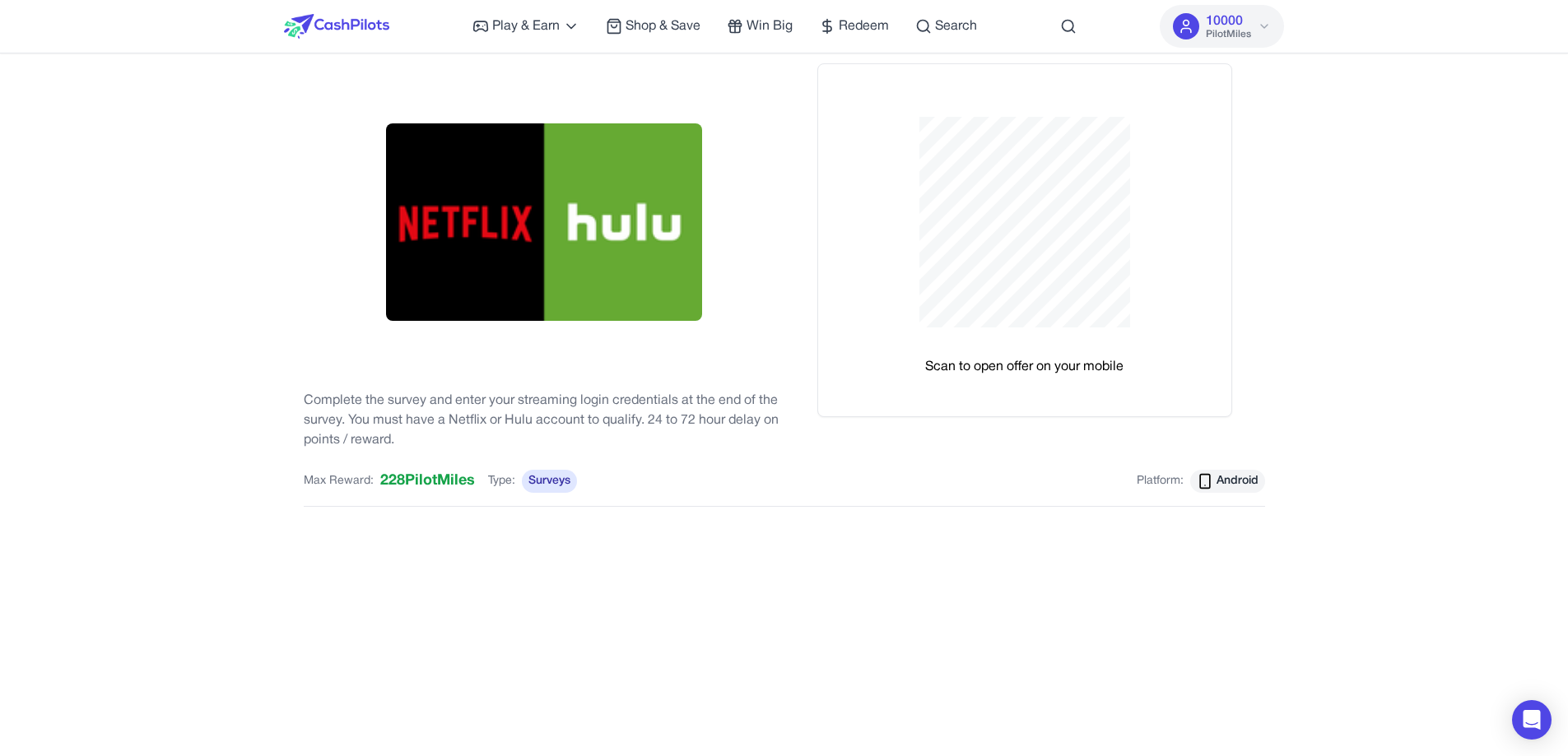 scroll, scrollTop: 165, scrollLeft: 0, axis: vertical 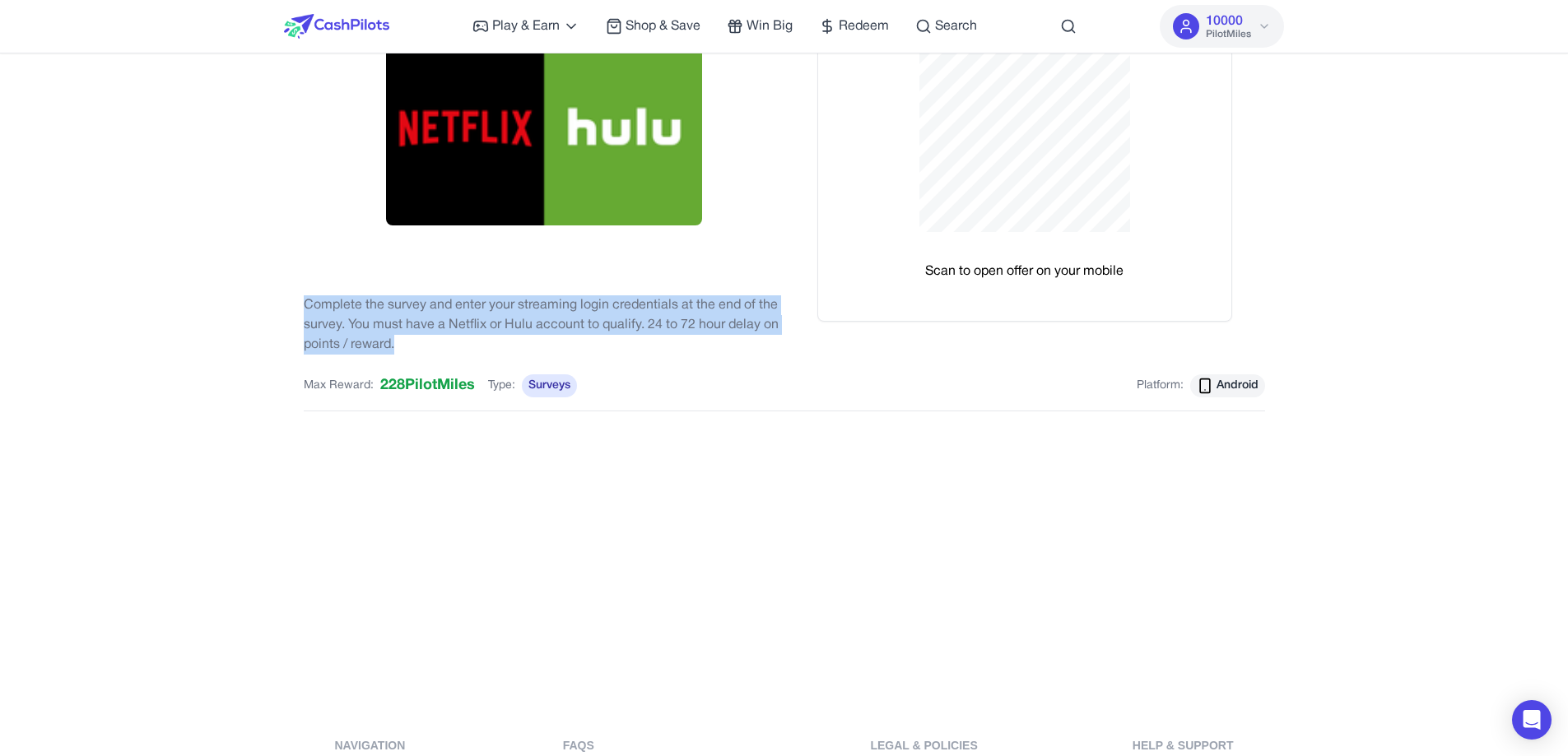 drag, startPoint x: 297, startPoint y: 302, endPoint x: 457, endPoint y: 349, distance: 166.7603 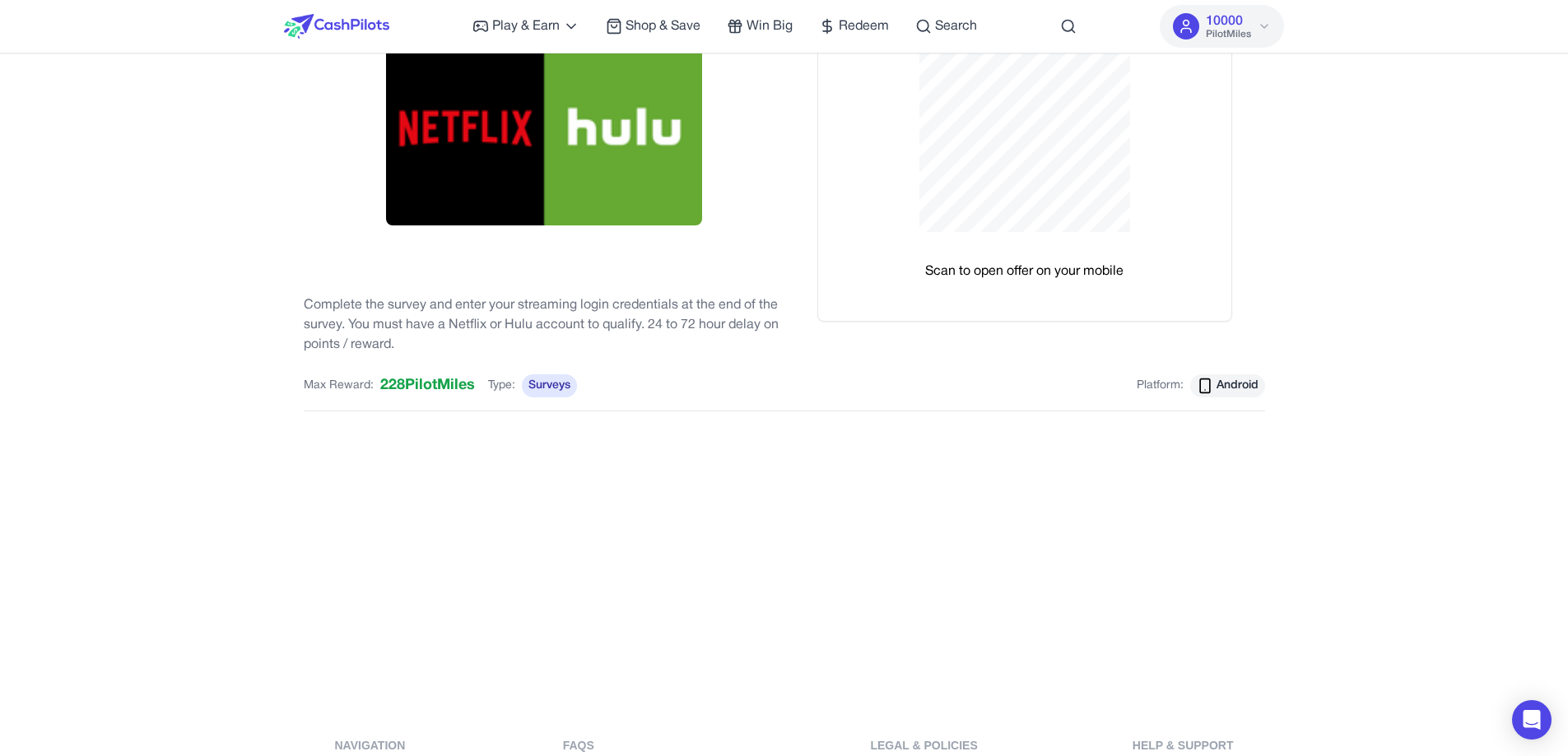 scroll, scrollTop: 82, scrollLeft: 0, axis: vertical 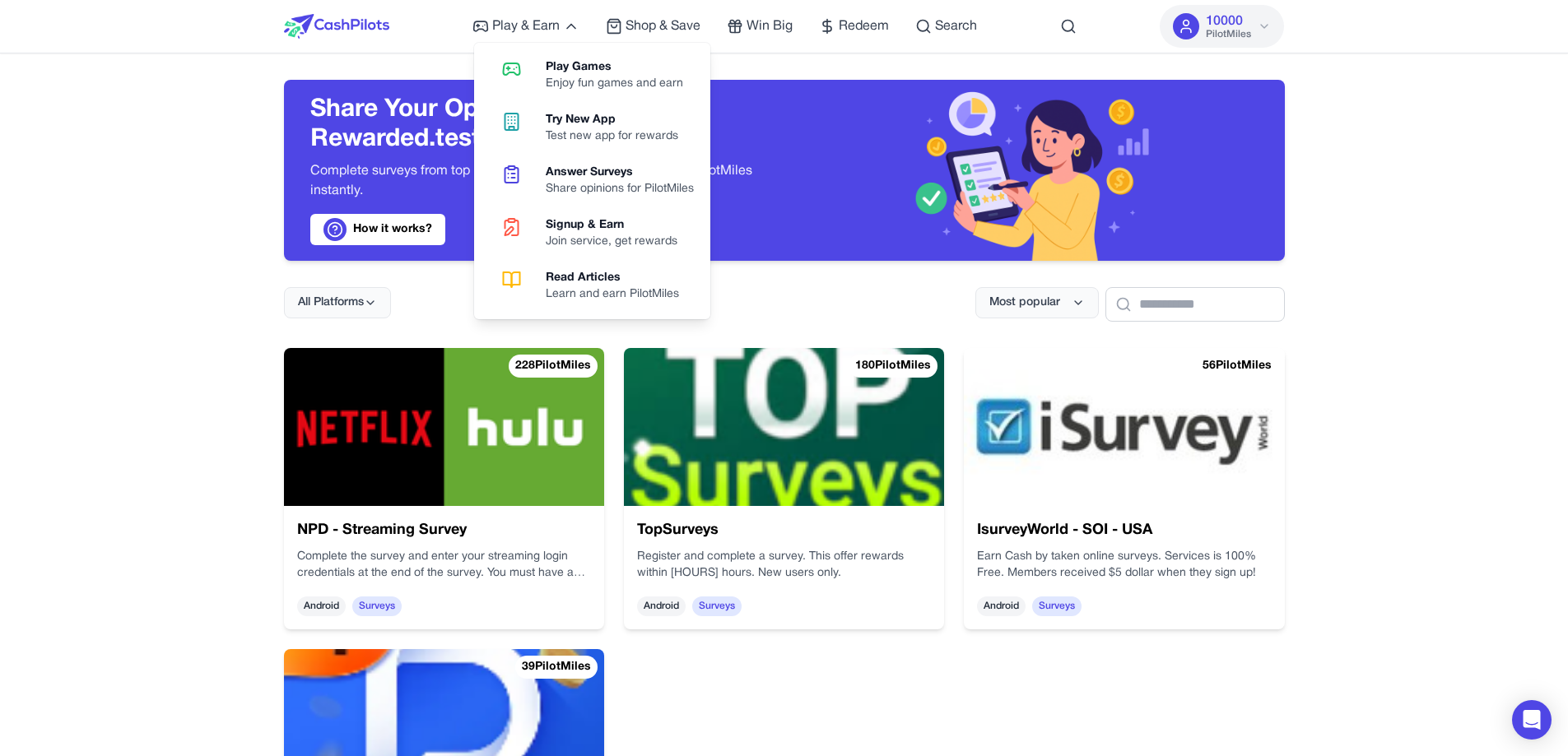 click on "Play Games Enjoy fun games and earn" at bounding box center (592, 76) 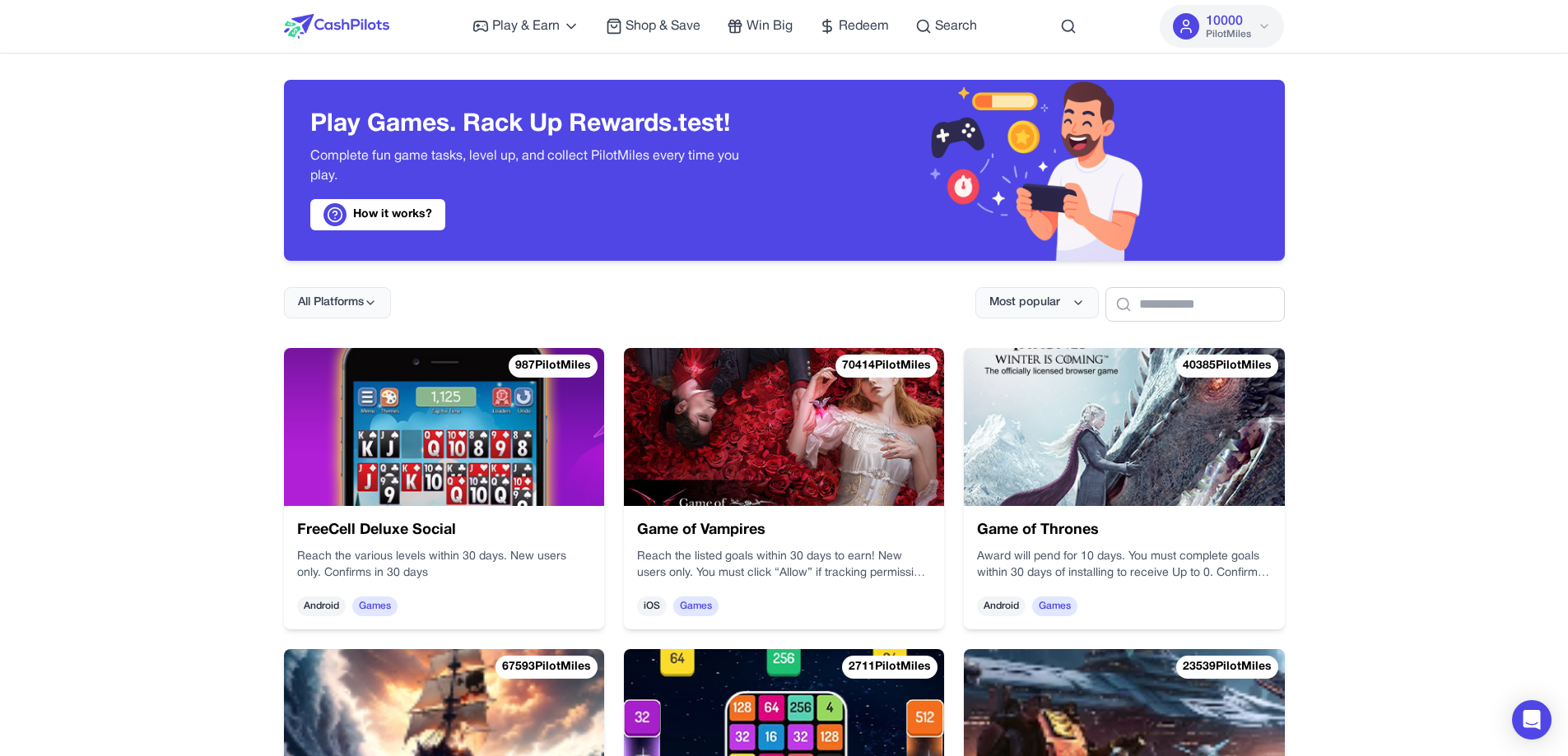 click at bounding box center (444, 427) 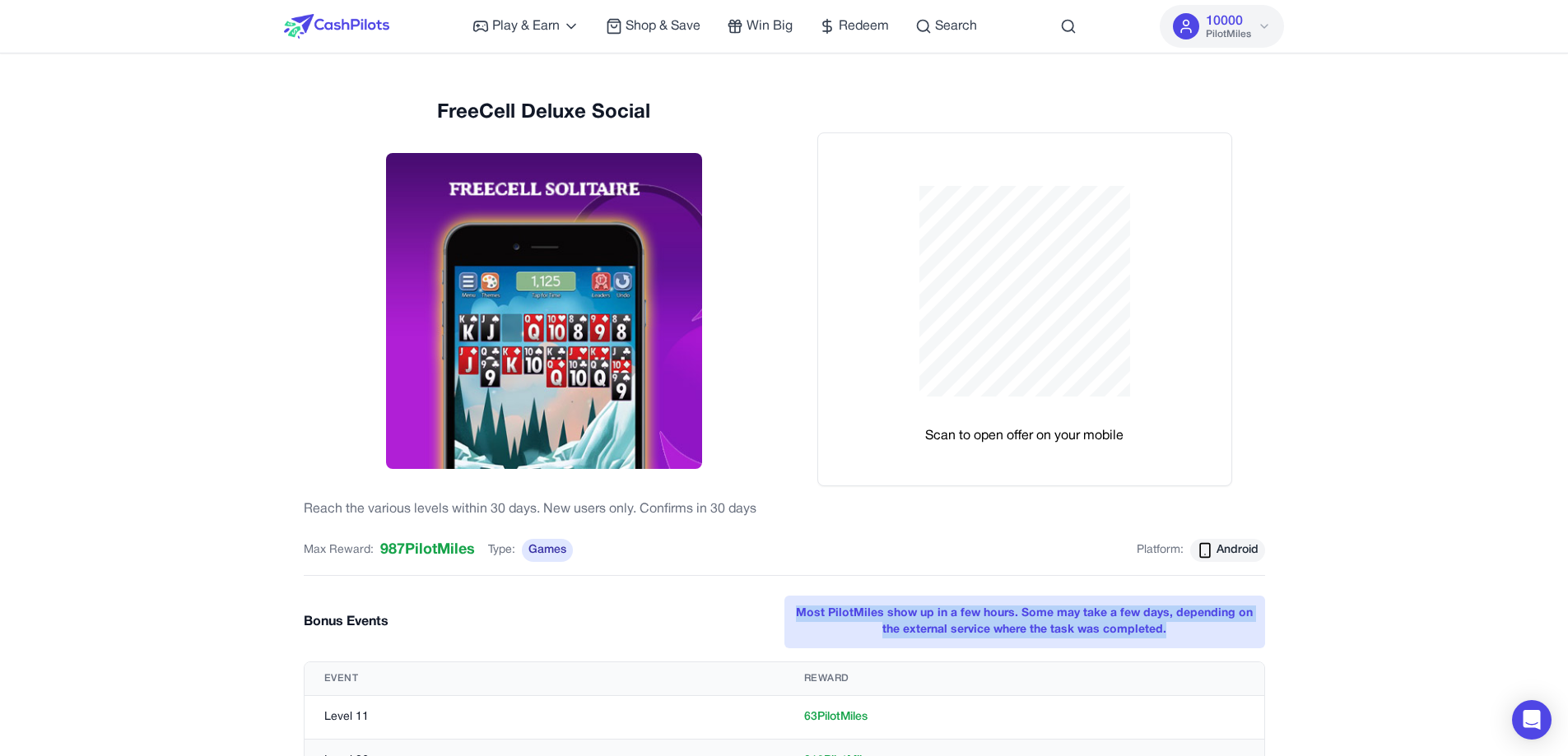 drag, startPoint x: 789, startPoint y: 602, endPoint x: 1182, endPoint y: 627, distance: 393.79436 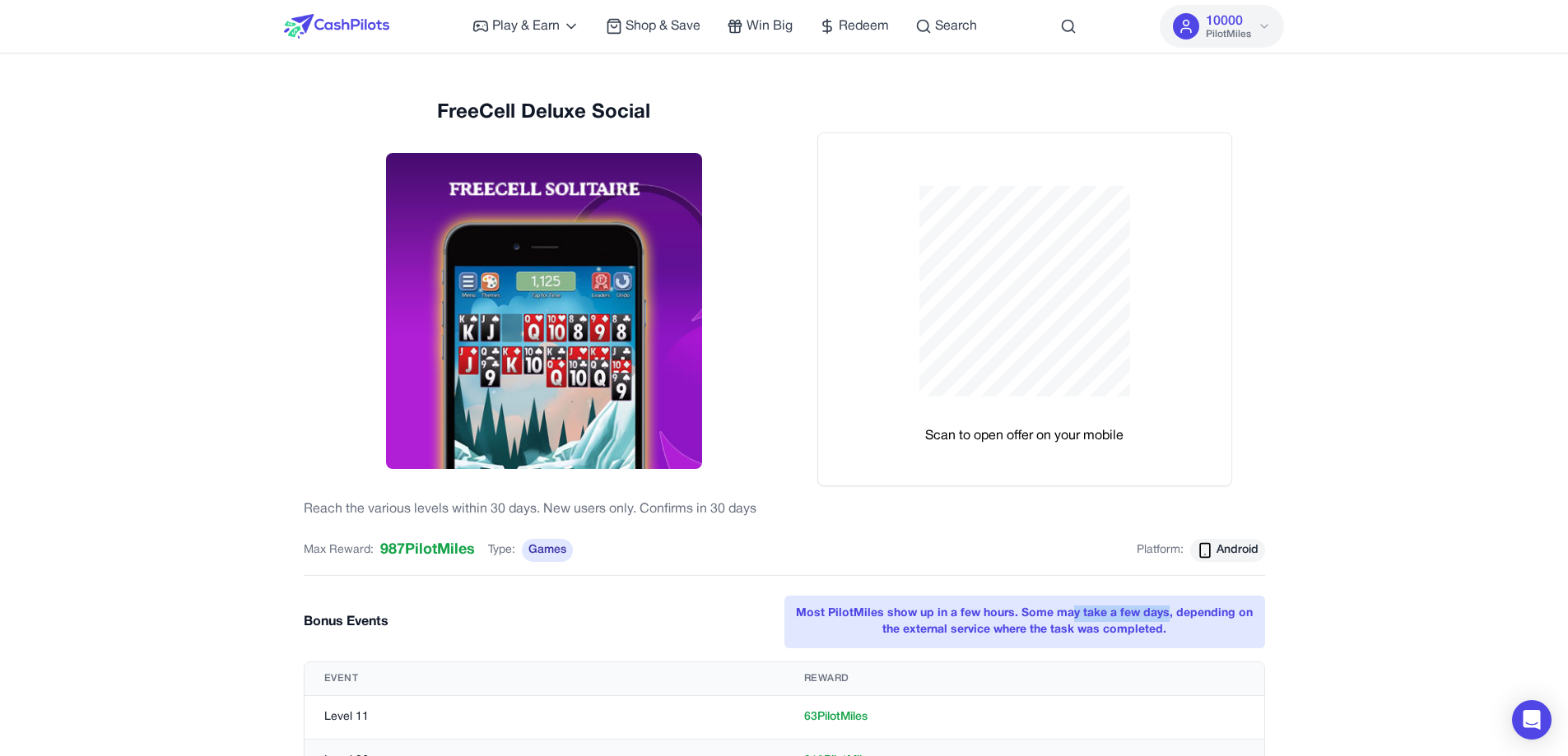 drag, startPoint x: 1075, startPoint y: 609, endPoint x: 1168, endPoint y: 614, distance: 93.13431 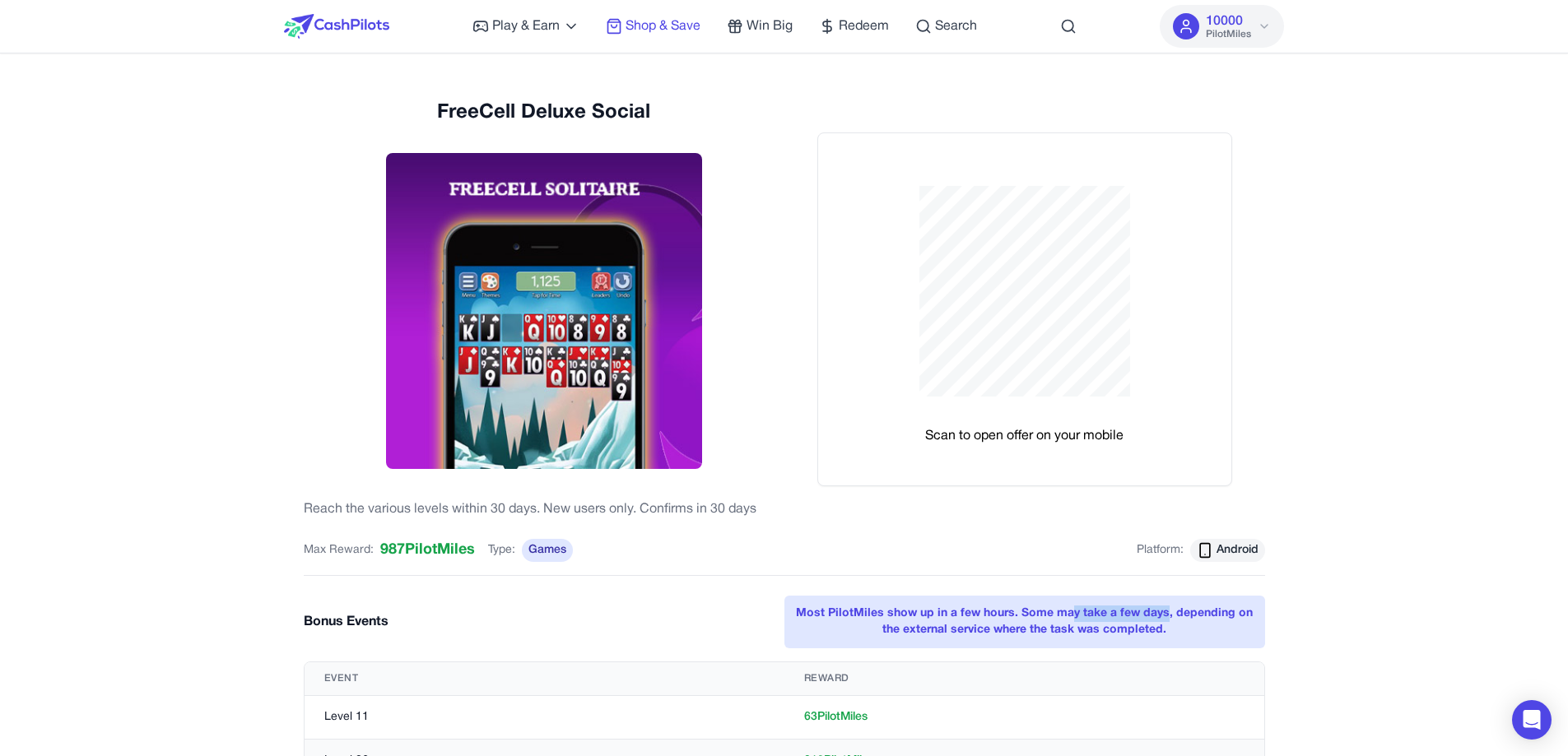 click on "Shop & Save" at bounding box center (663, 26) 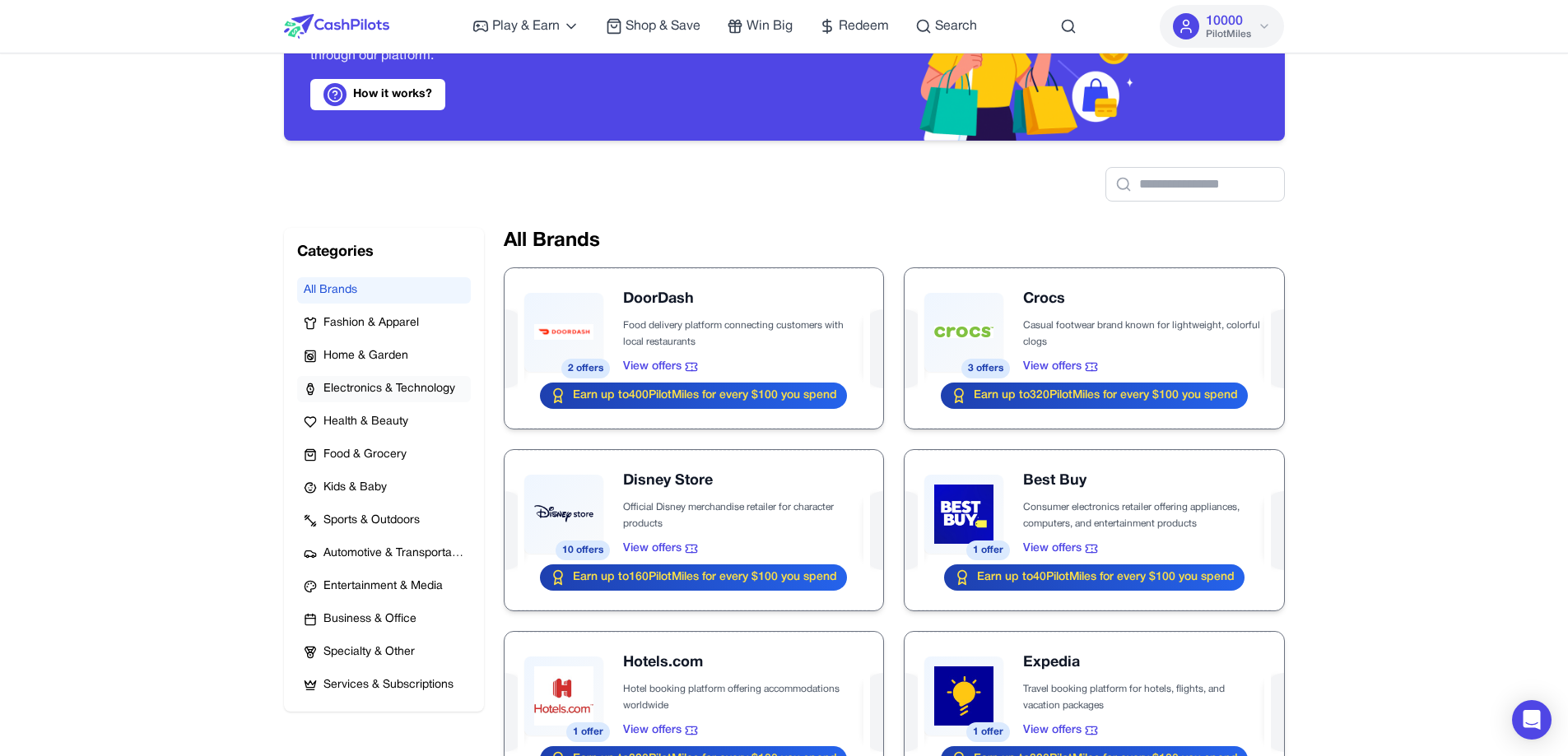 scroll, scrollTop: 0, scrollLeft: 0, axis: both 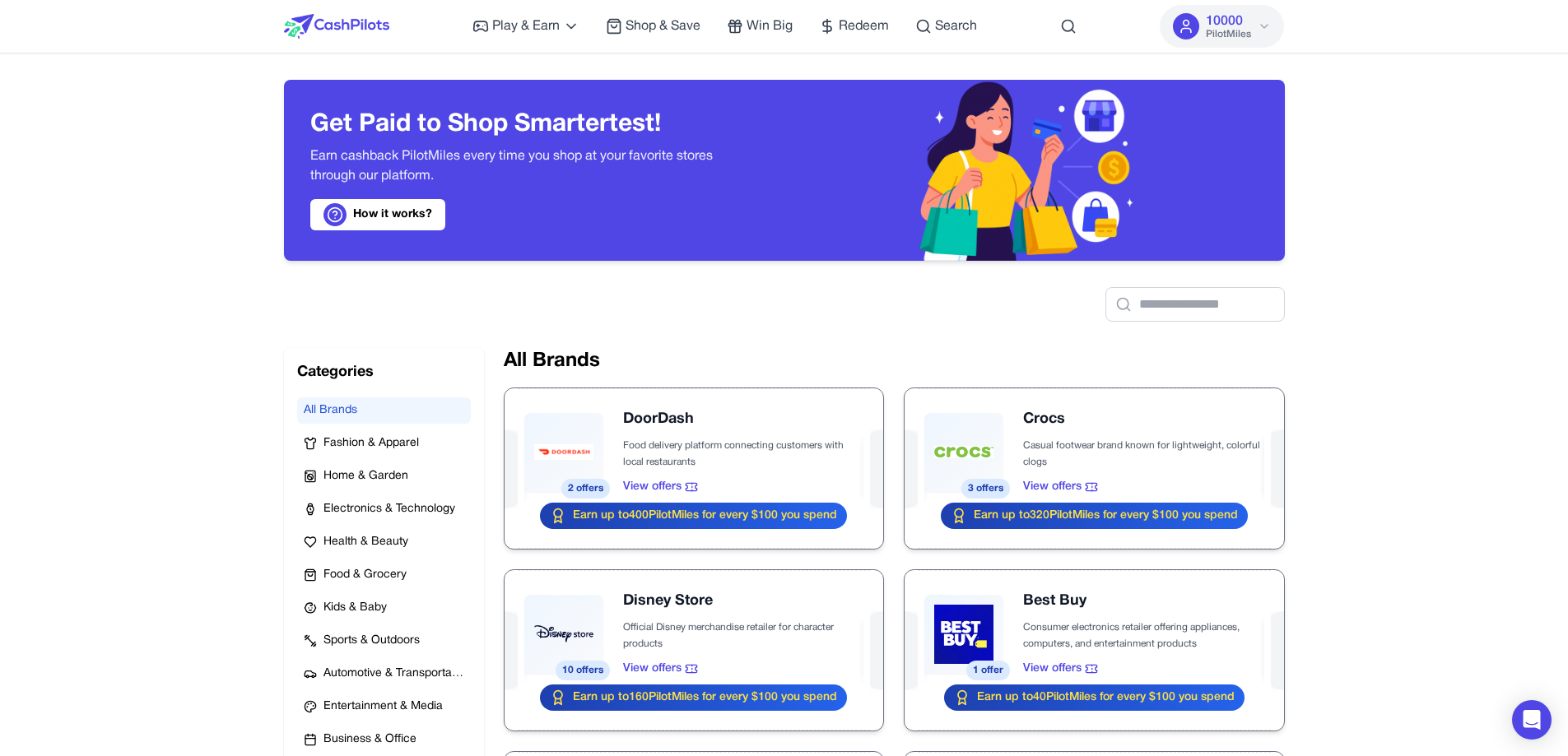 click on "Earn cashback PilotMiles every time you shop at your favorite stores through our platform. How it works? Brands Categories All Brands Fashion & Apparel Home & Garden Electronics & Technology Health & Beauty Food & Grocery Kids & Baby Sports & Outdoors Automotive & Transportation Entertainment & Media Business & Office Specialty & Other Services & Subscriptions All Brands [NUMBERS] offers Food delivery platform connecting customers with local restaurants View offers Earn up to [REWARD] PilotMiles for every $[PRICE] you spend [NUMBERS] offers Casual footwear brand known for lightweight, colorful clogs View offers Earn up to [REWARD] PilotMiles for every $[PRICE] you spend [NUMBERS] offers Official Disney merchandise retailer for character products View offers Earn up to [REWARD] PilotMiles for every $[PRICE] you spend [NUMBER] offer Consumer electronics retailer offering appliances, computers, and entertainment products View offers Earn up to [REWARD] PilotMiles for every $[PRICE] you spend" at bounding box center (784, 1162) 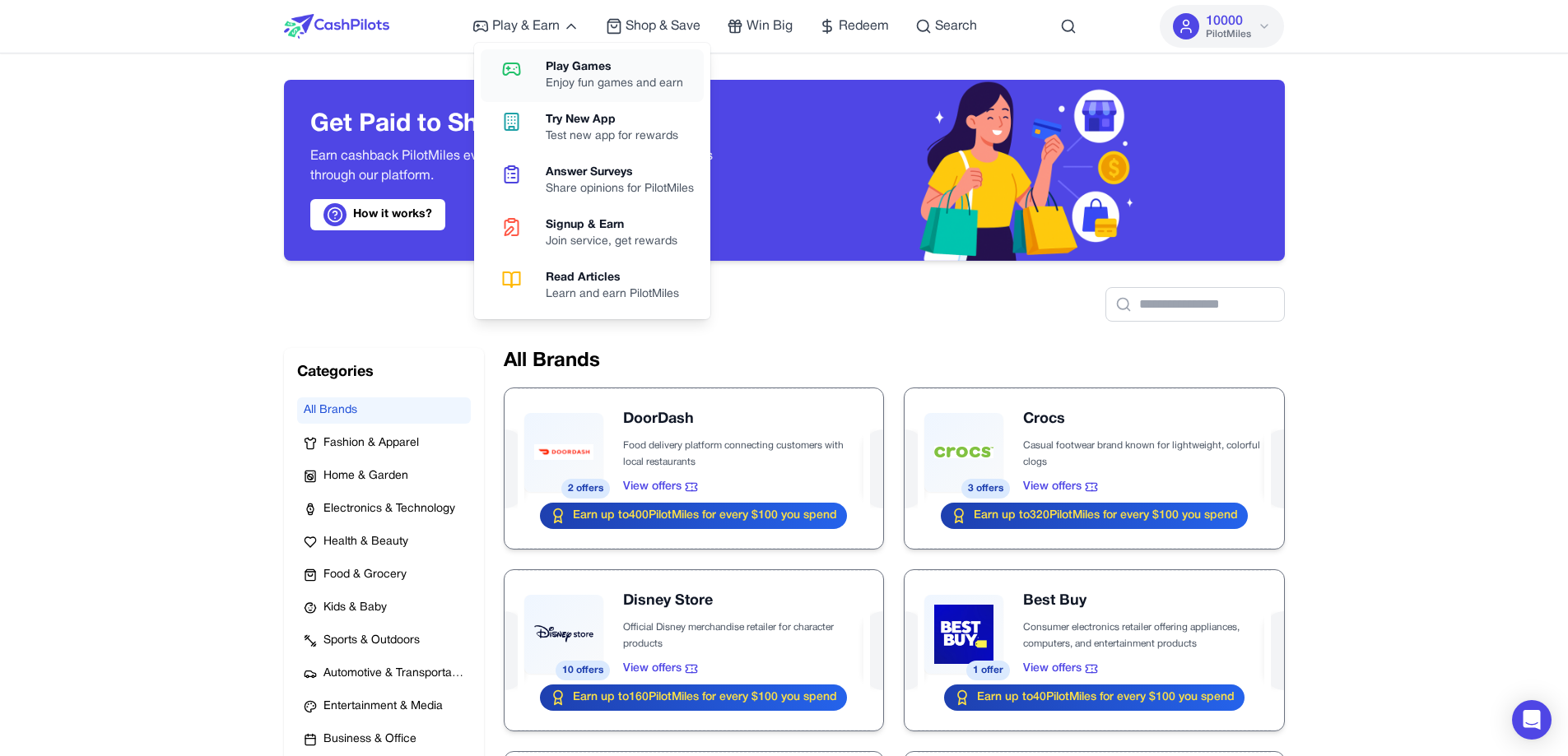 click on "Play Games" at bounding box center [614, 67] 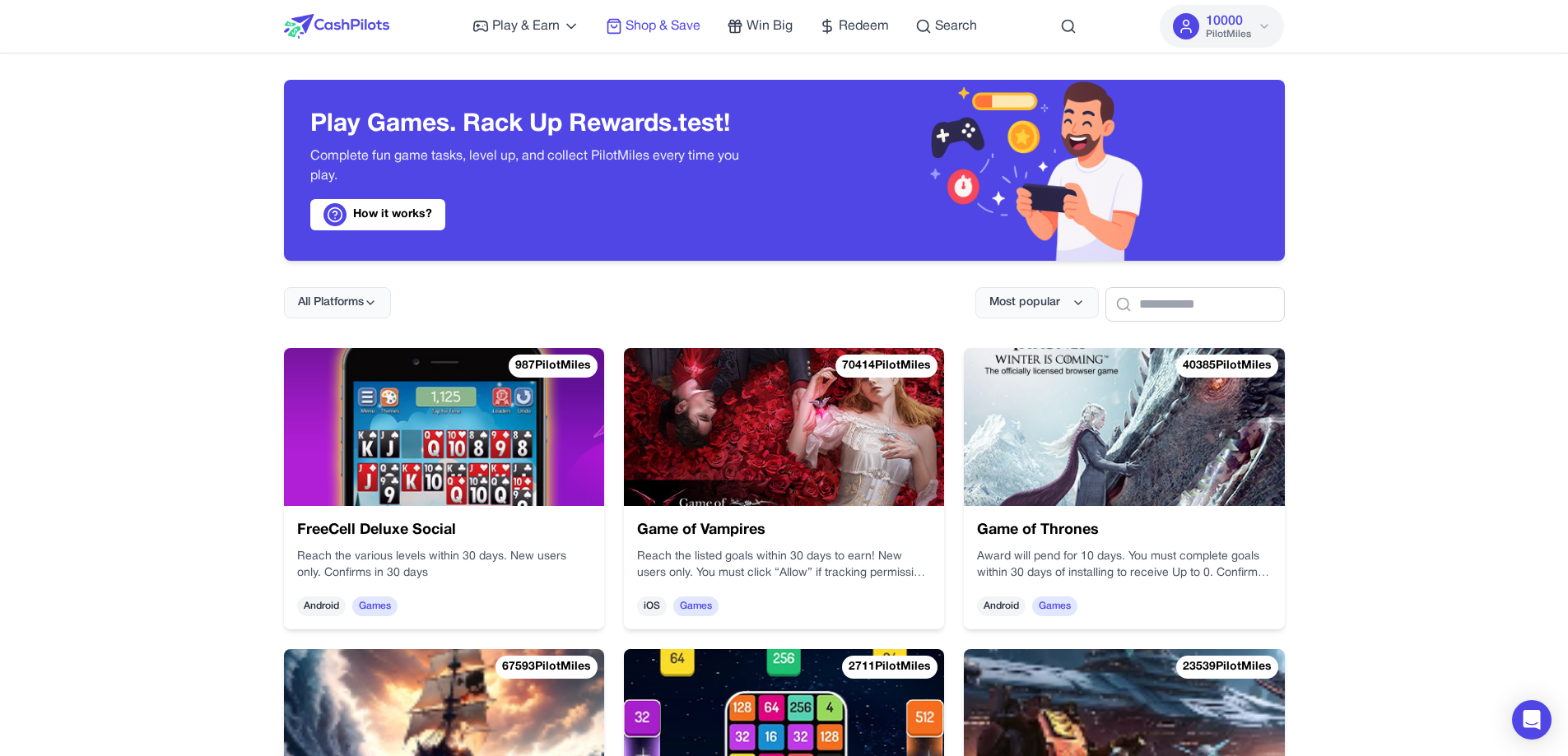 click on "Shop & Save" at bounding box center (663, 26) 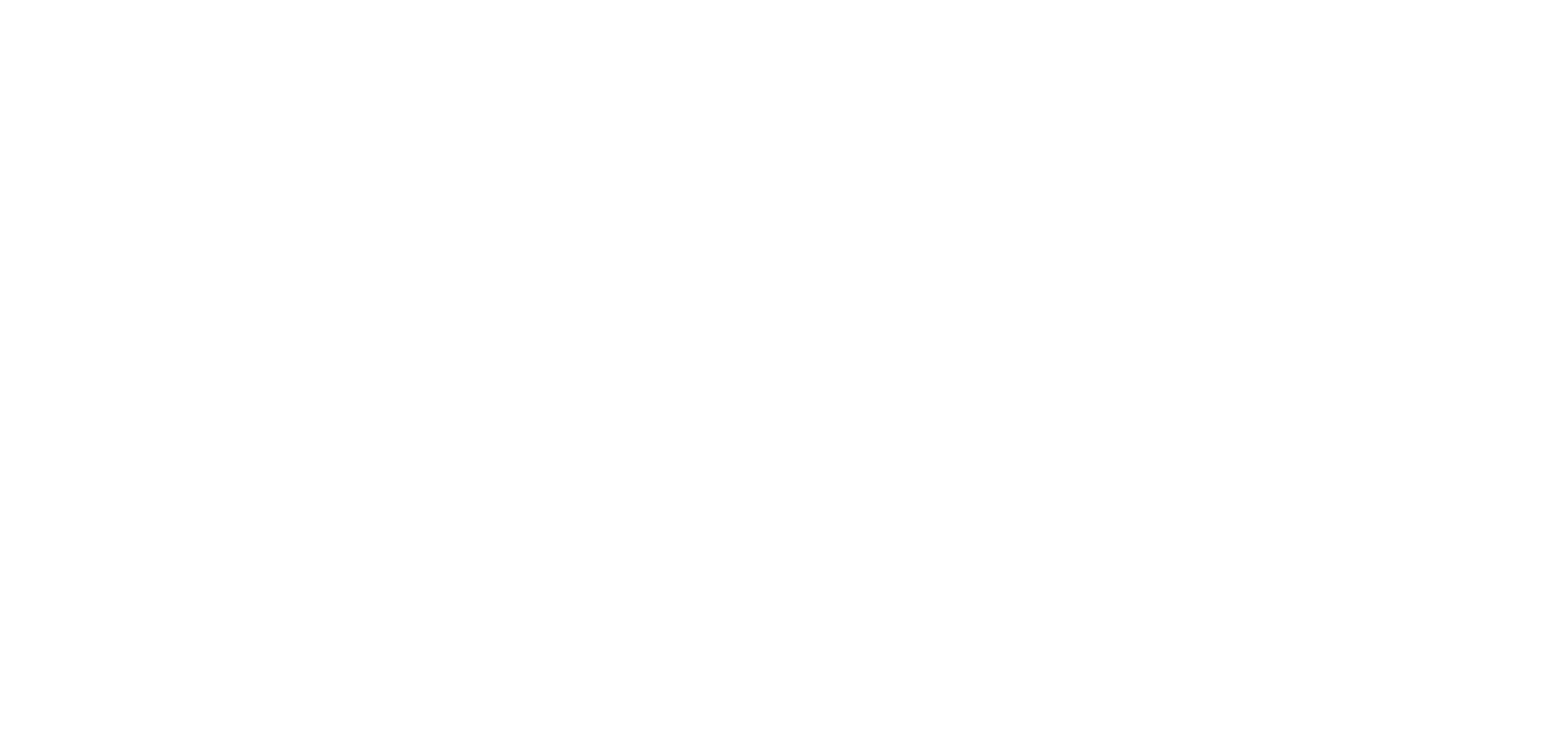 scroll, scrollTop: 0, scrollLeft: 0, axis: both 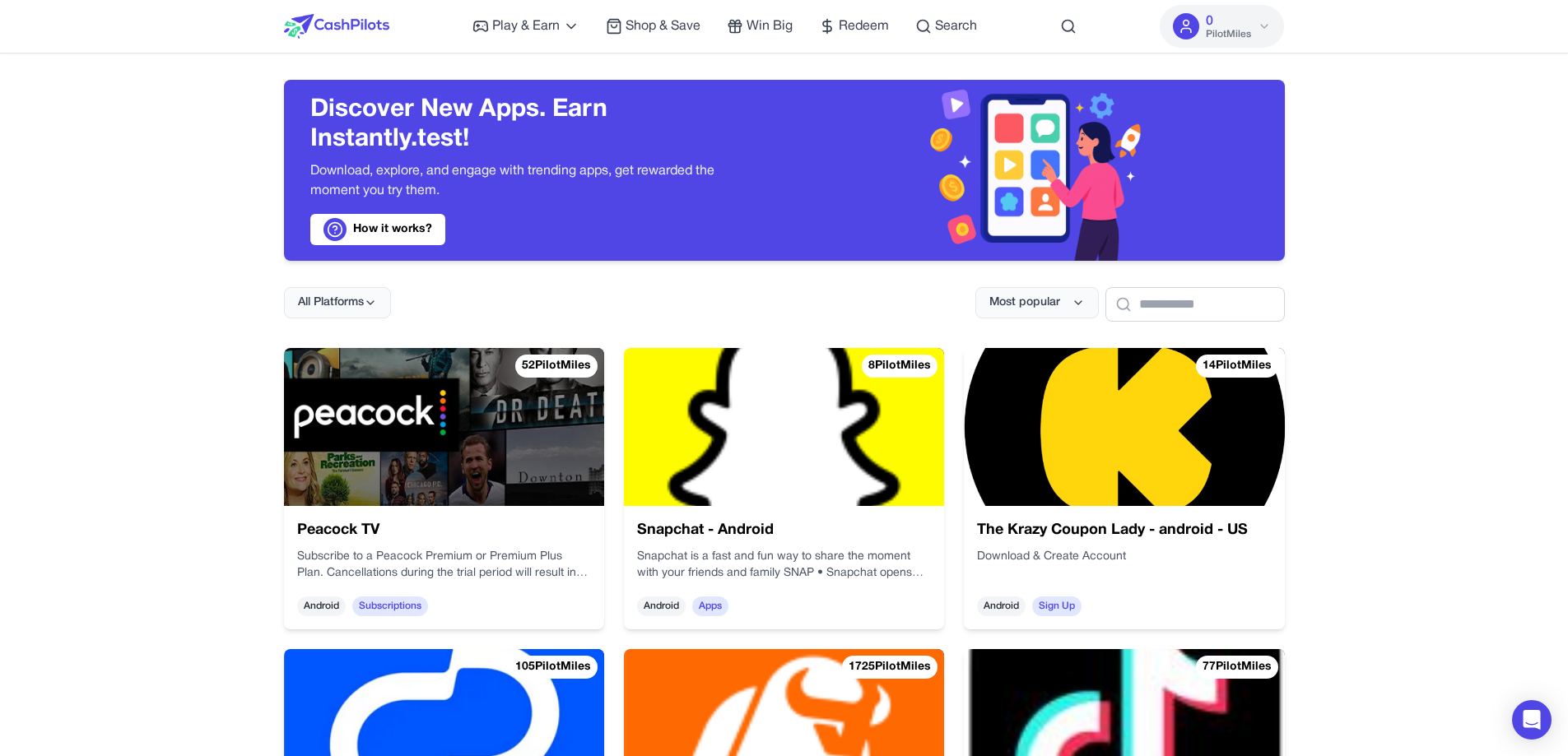 click at bounding box center [444, 427] 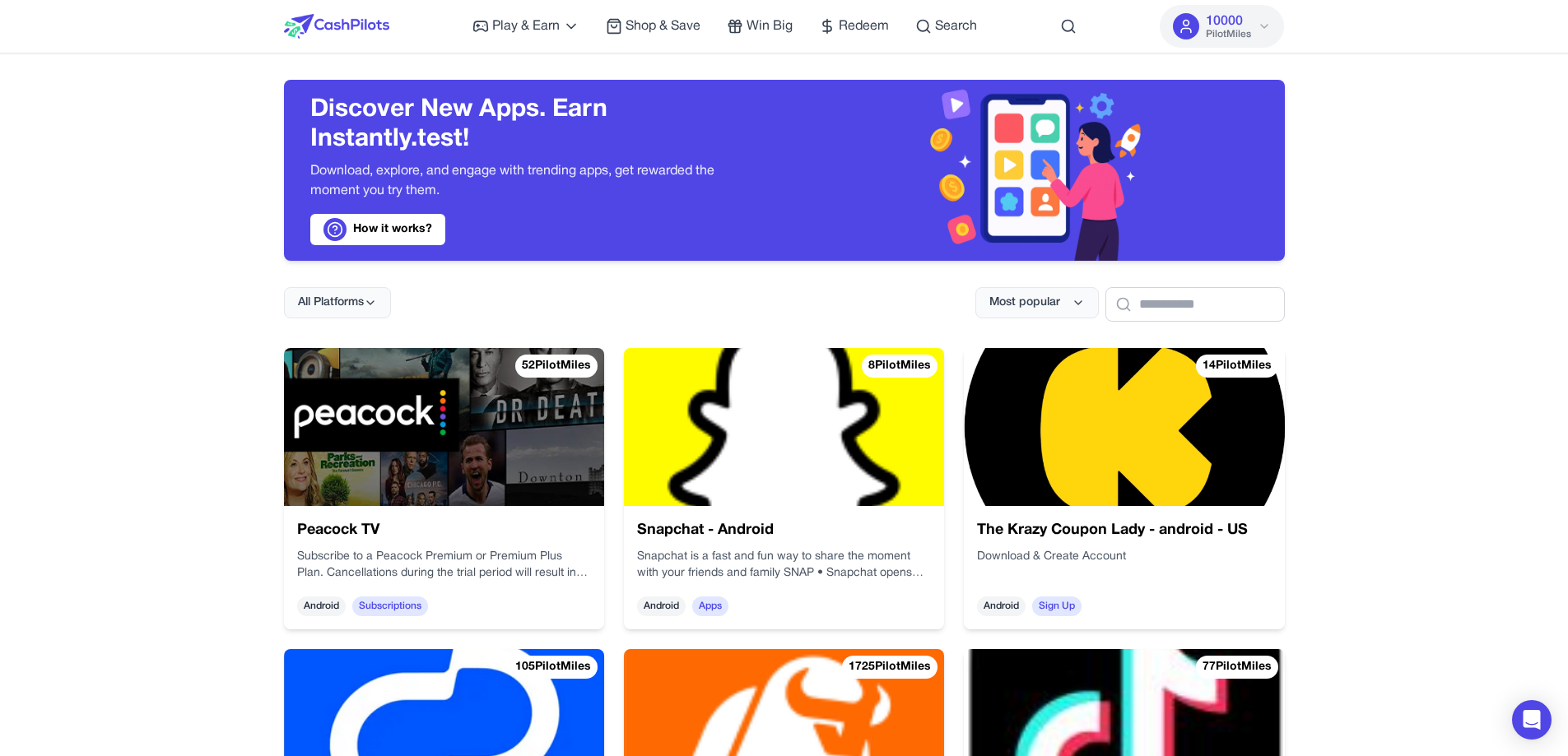 click at bounding box center [784, 427] 